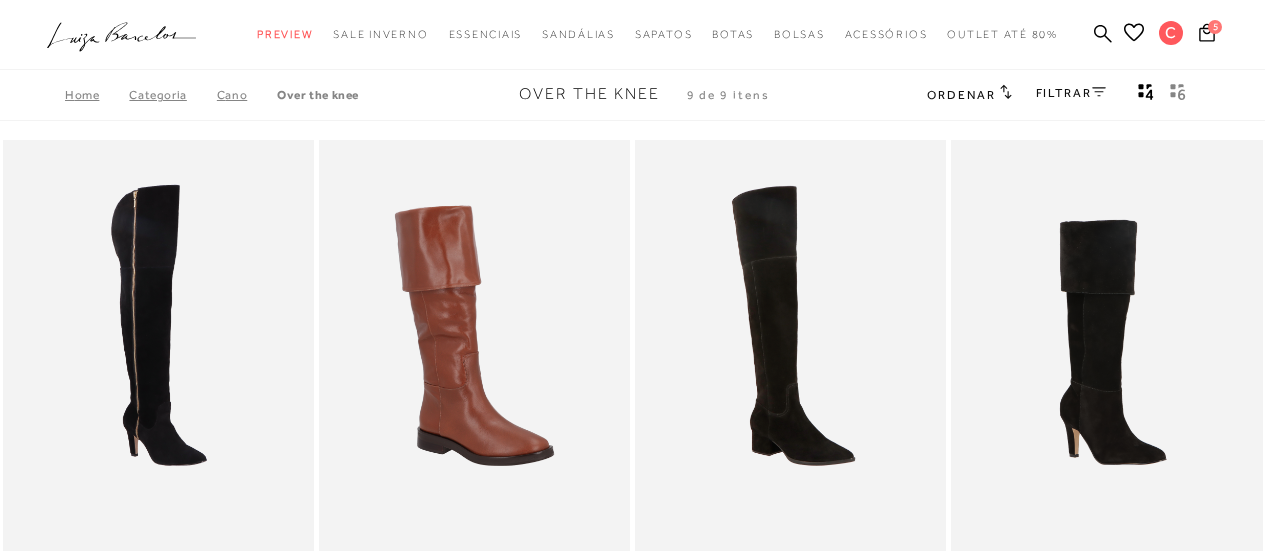 scroll, scrollTop: 666, scrollLeft: 0, axis: vertical 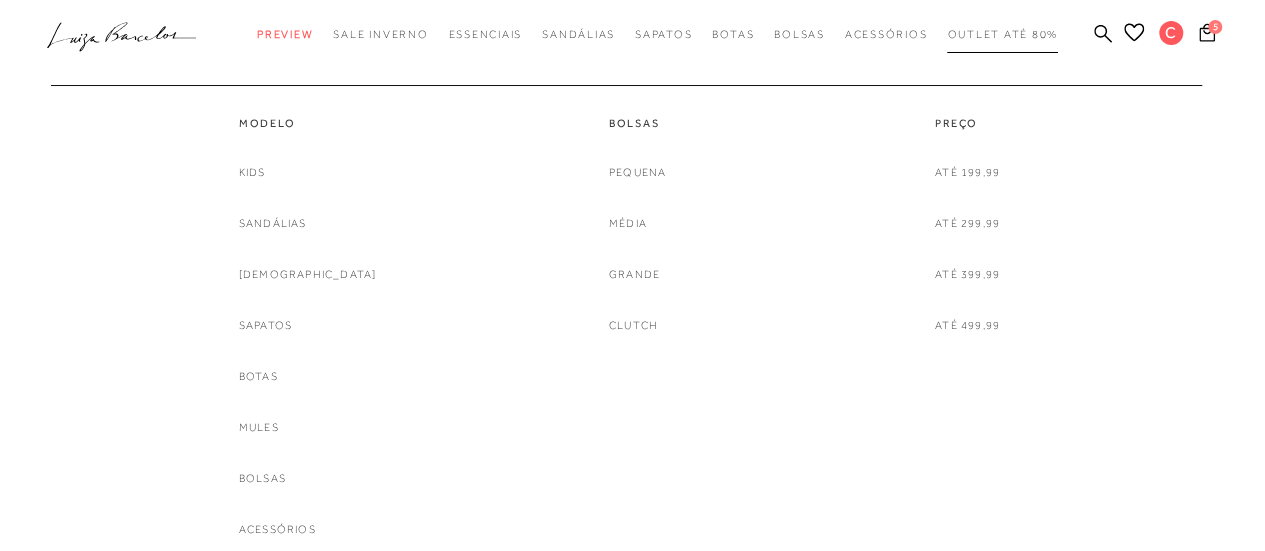 click on "Outlet até 80%" at bounding box center [1002, 34] 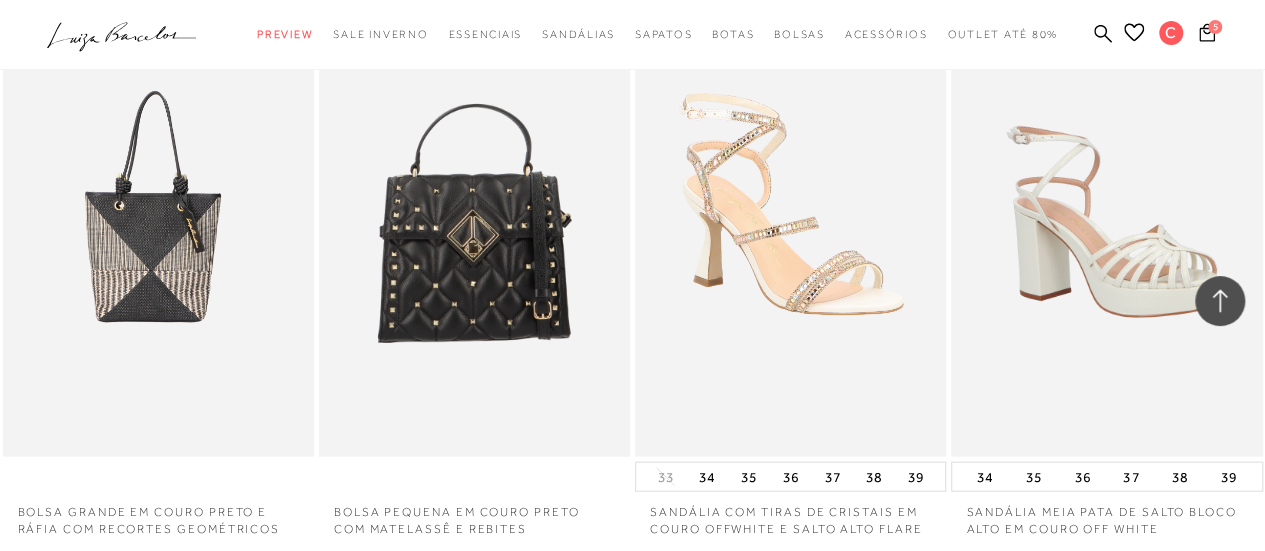 scroll, scrollTop: 2038, scrollLeft: 0, axis: vertical 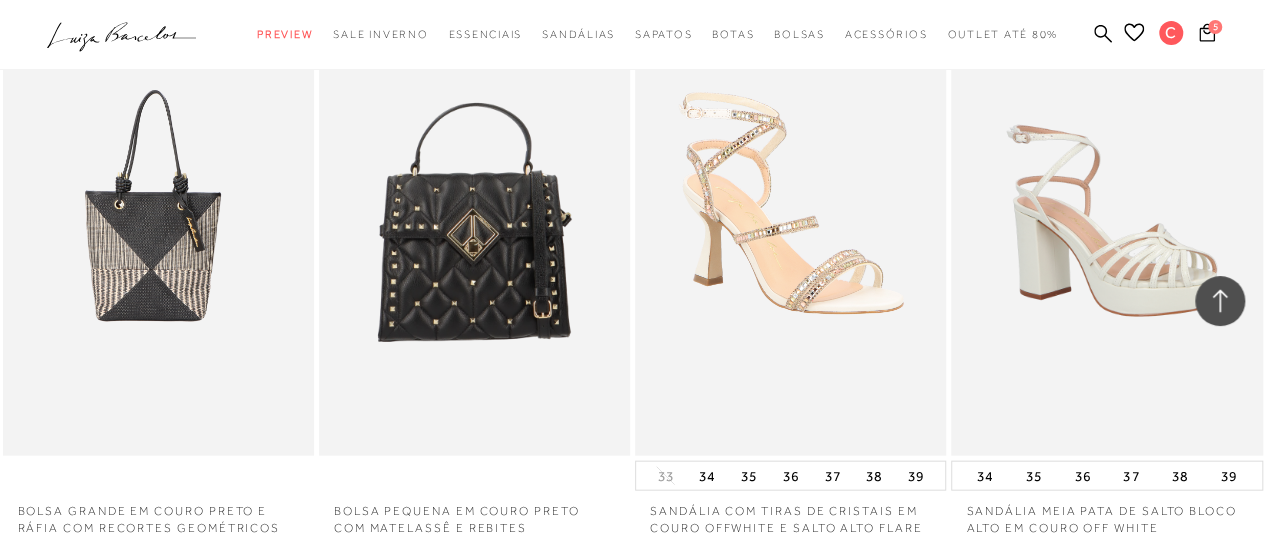 click at bounding box center (791, 222) 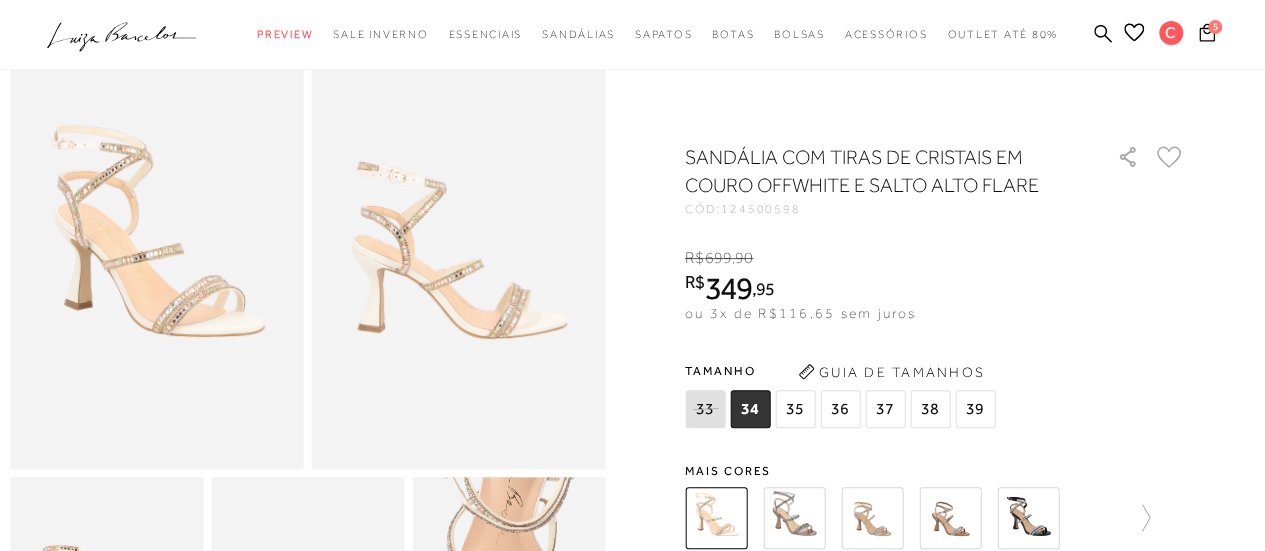 scroll, scrollTop: 115, scrollLeft: 0, axis: vertical 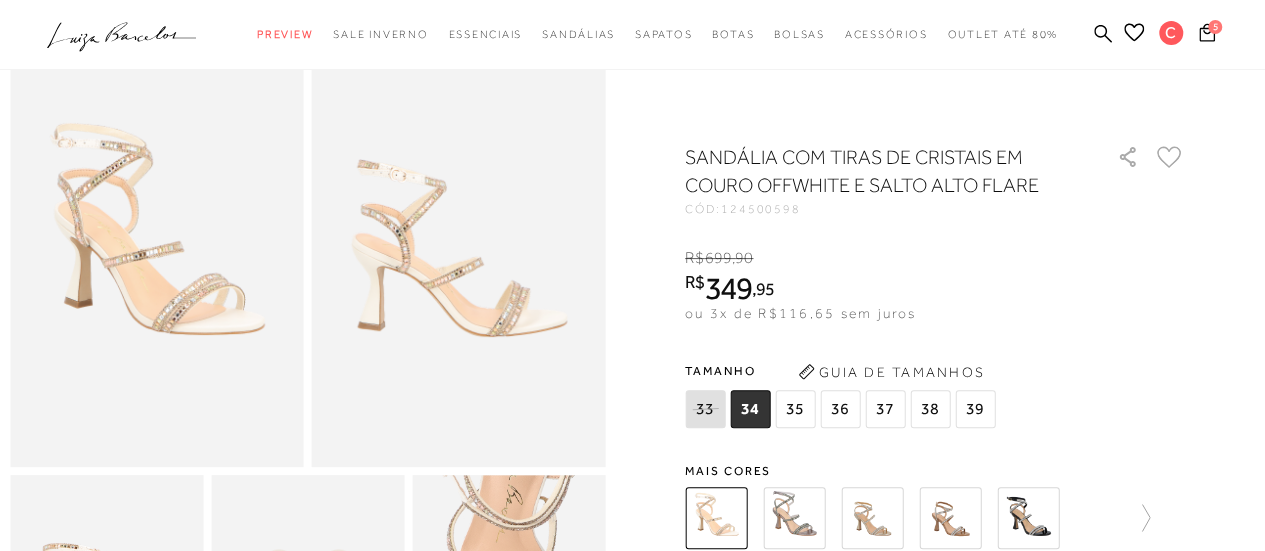 click at bounding box center [794, 518] 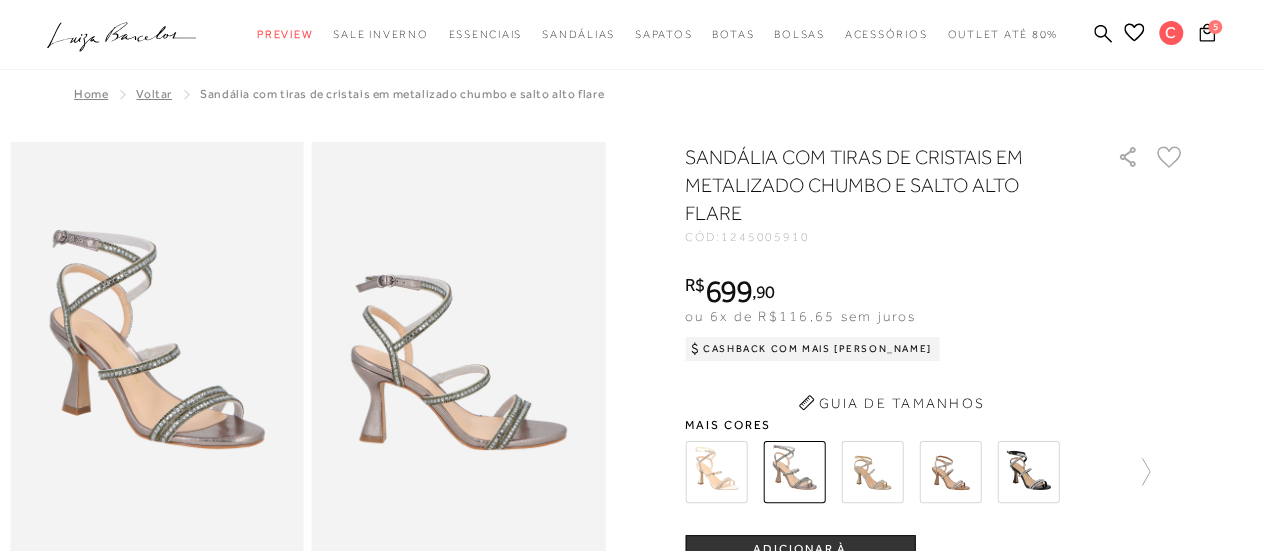 scroll, scrollTop: 0, scrollLeft: 0, axis: both 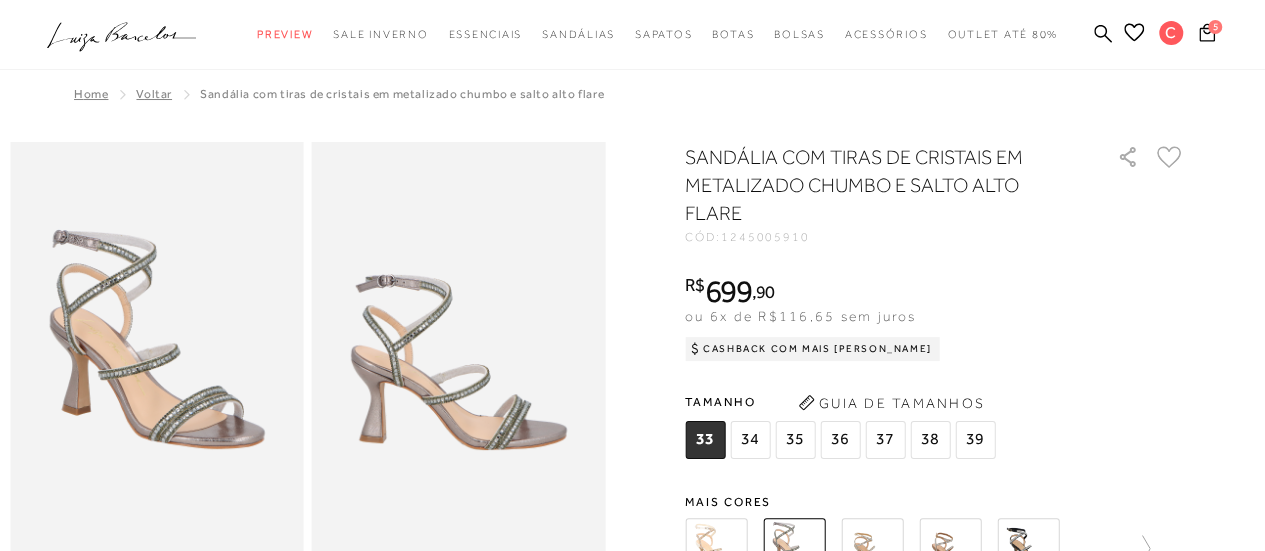 click at bounding box center [872, 549] 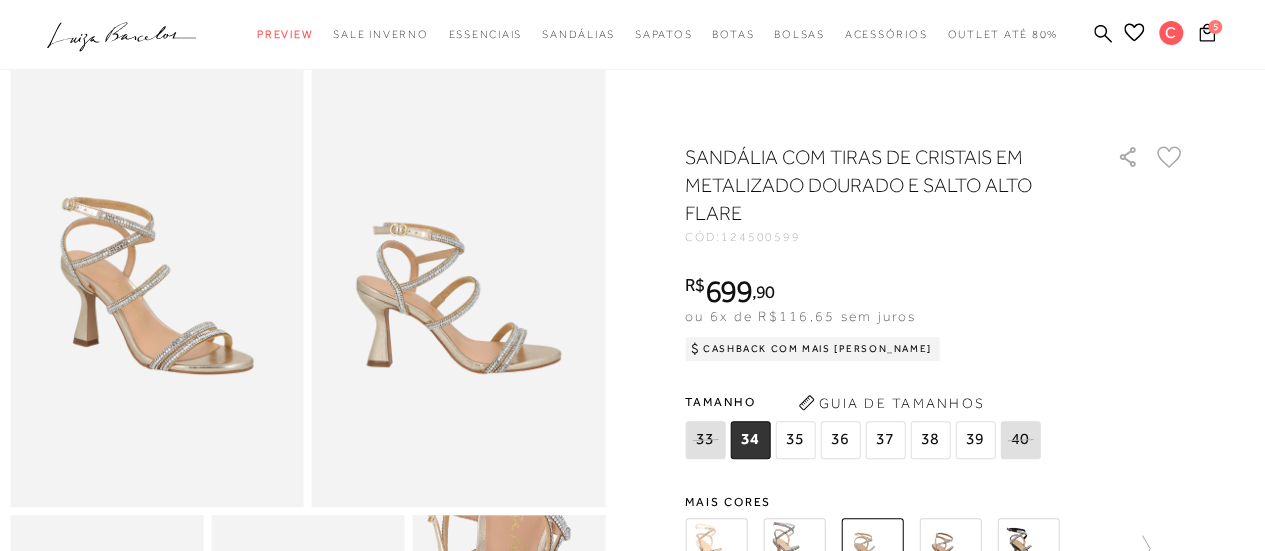 scroll, scrollTop: 91, scrollLeft: 0, axis: vertical 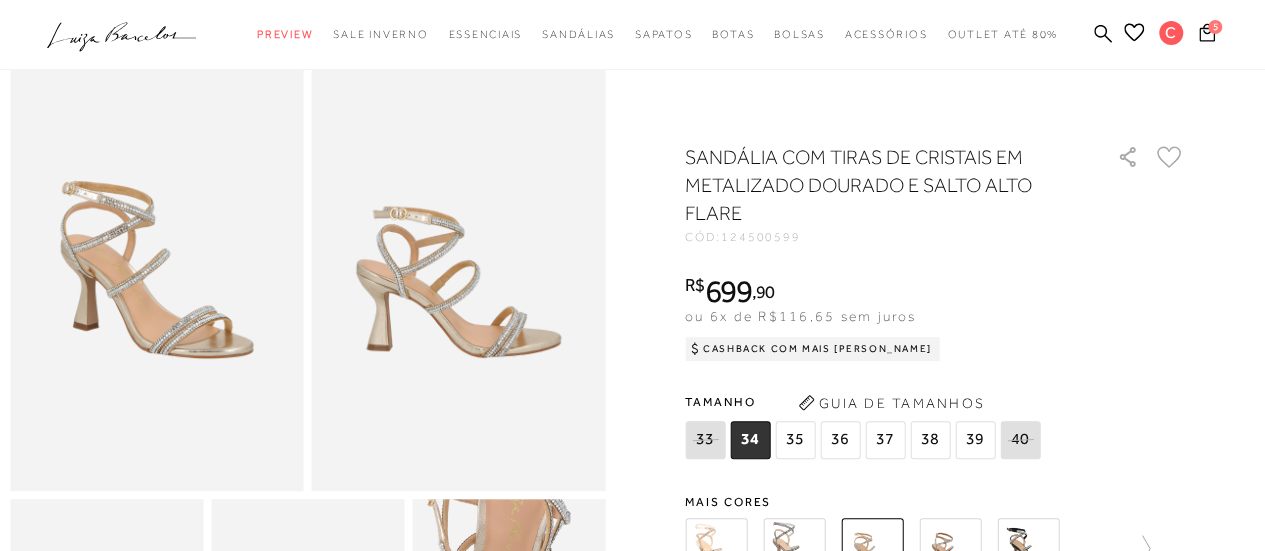 click at bounding box center (950, 549) 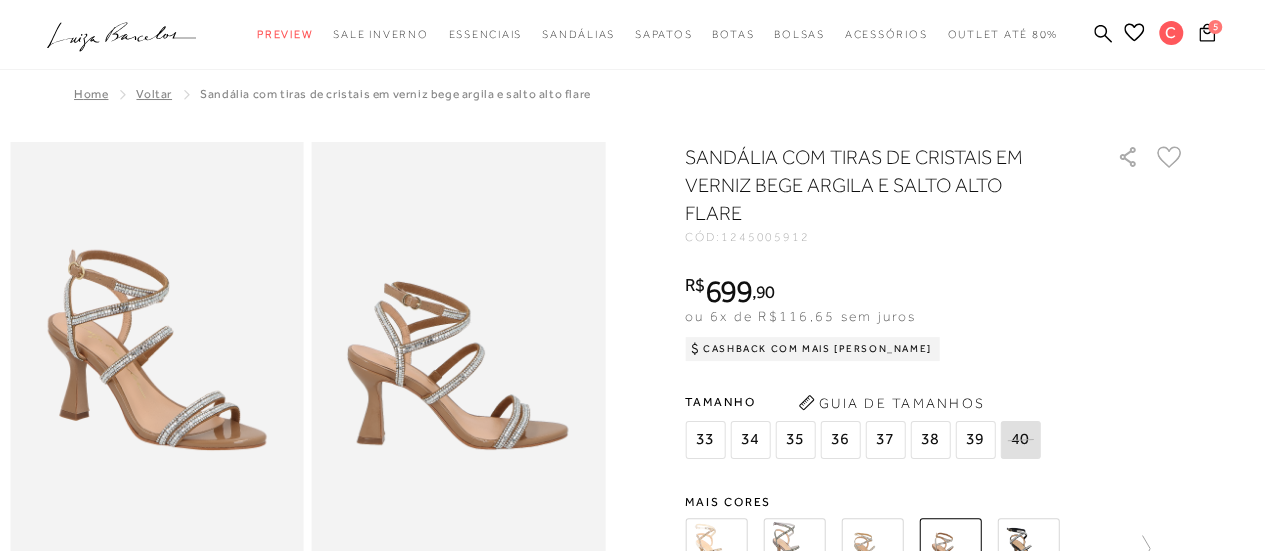 scroll, scrollTop: 0, scrollLeft: 0, axis: both 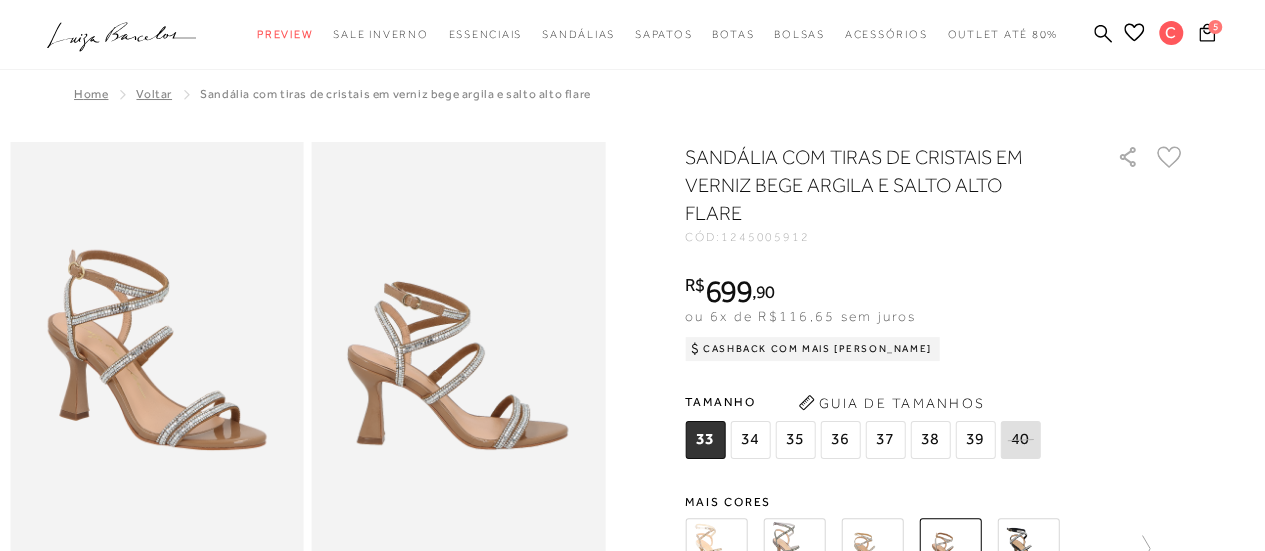 click at bounding box center (1028, 549) 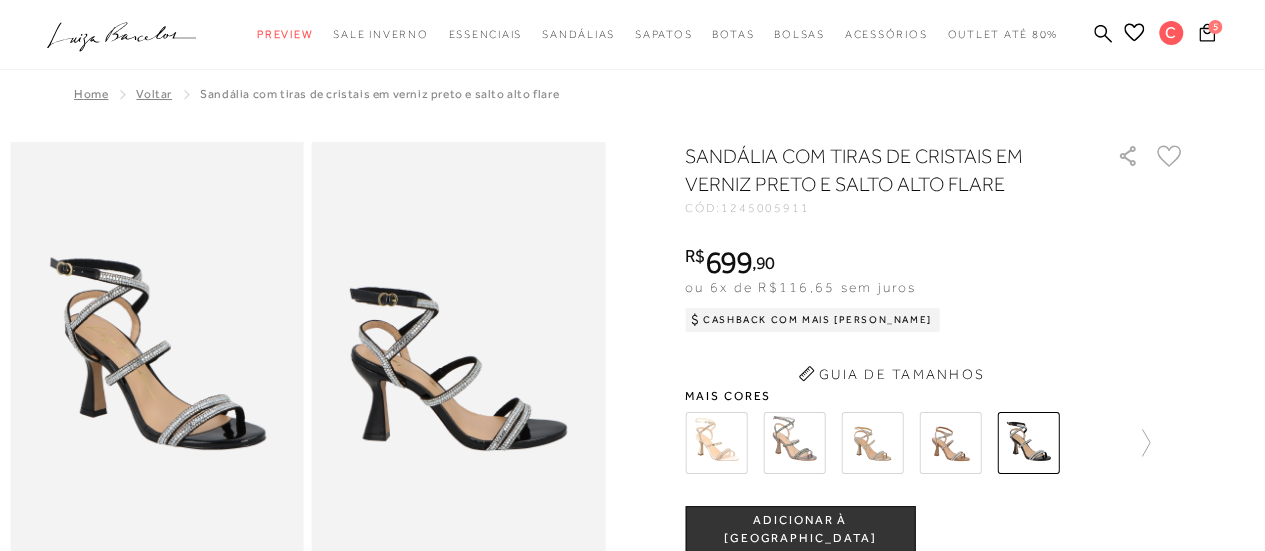 scroll, scrollTop: 0, scrollLeft: 0, axis: both 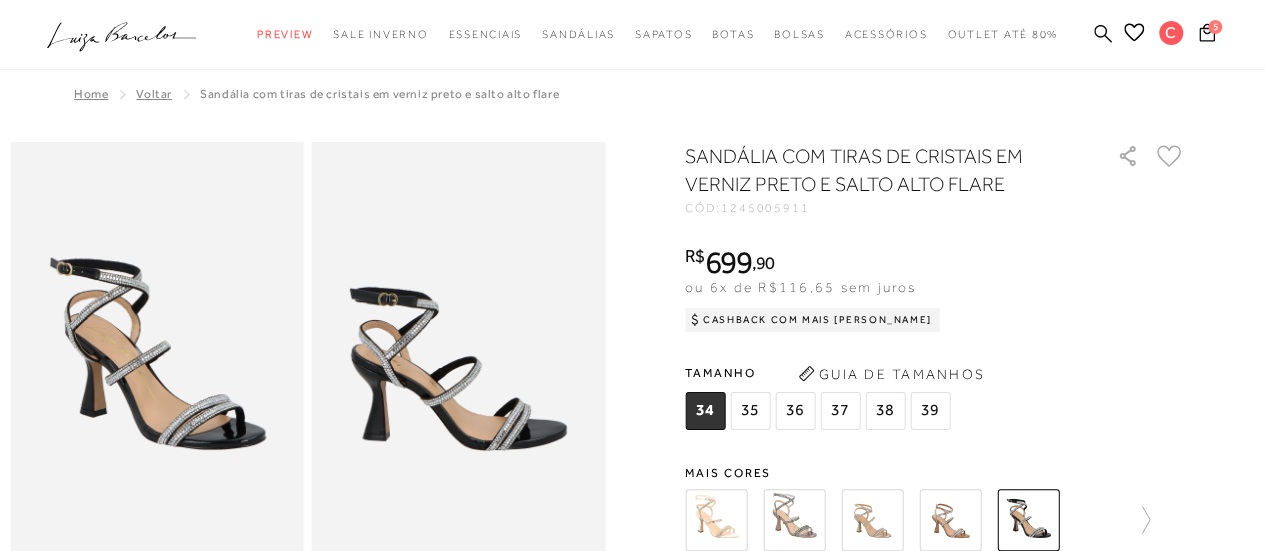 click 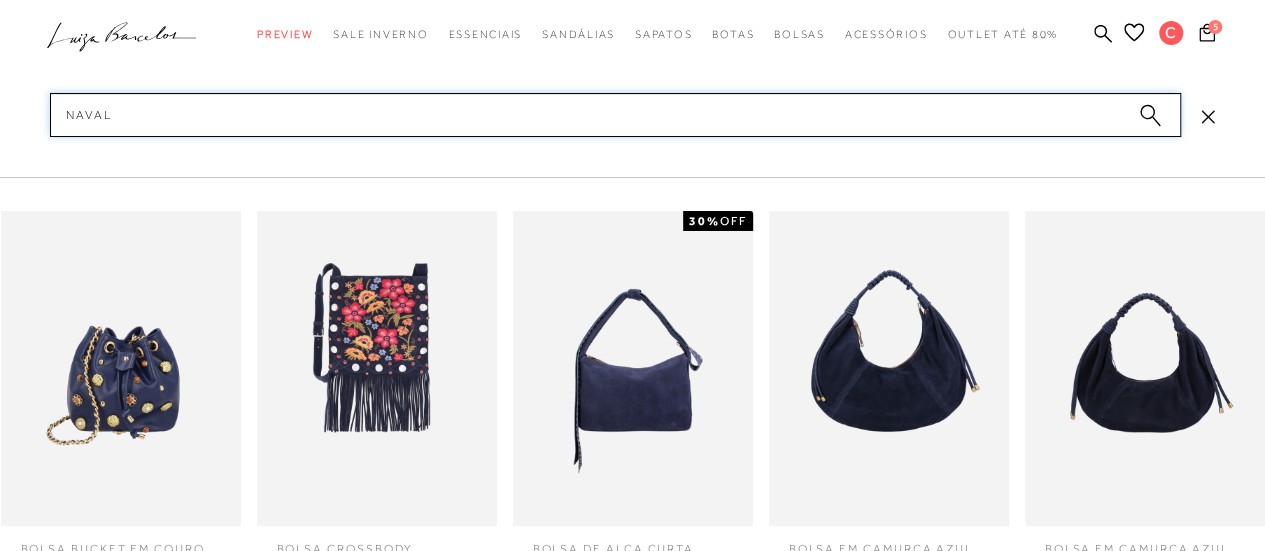scroll, scrollTop: 301, scrollLeft: 0, axis: vertical 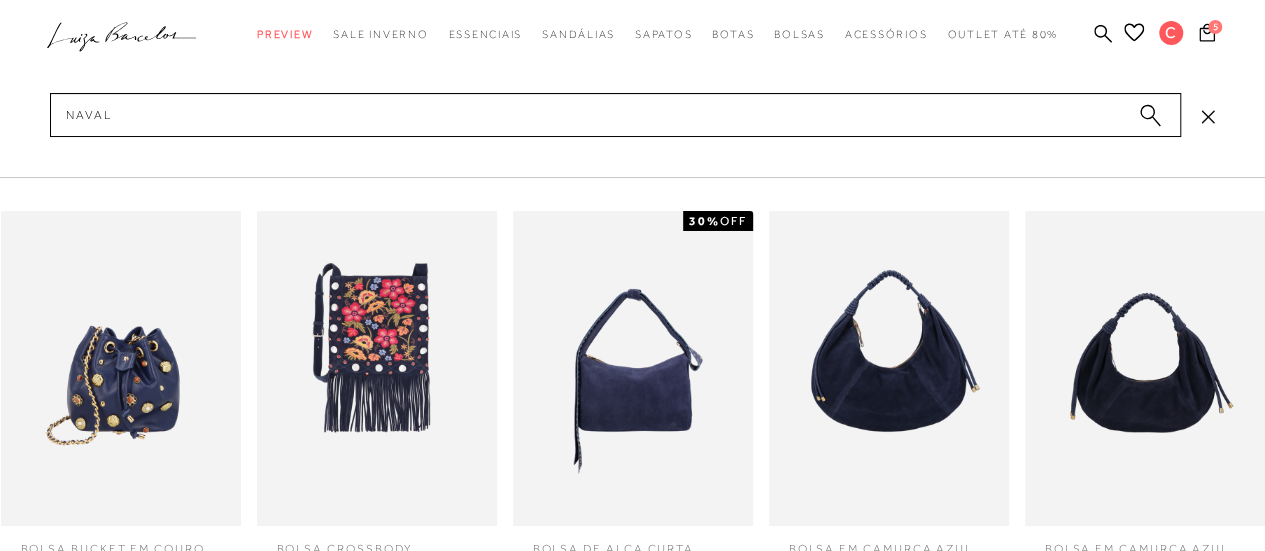 click at bounding box center [377, 368] 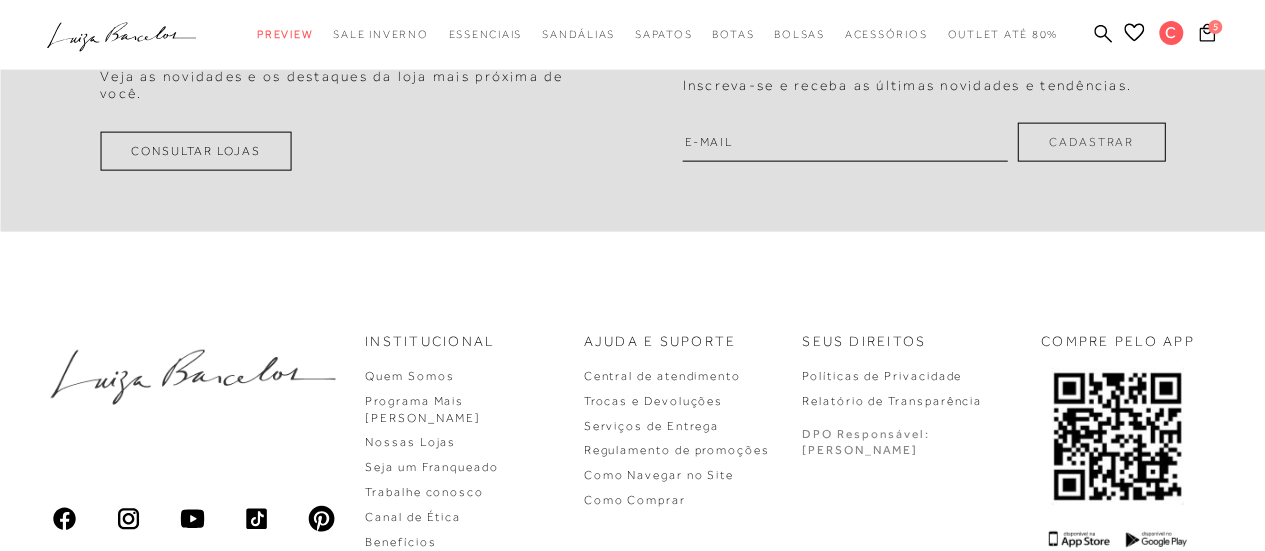 click at bounding box center [192, 377] 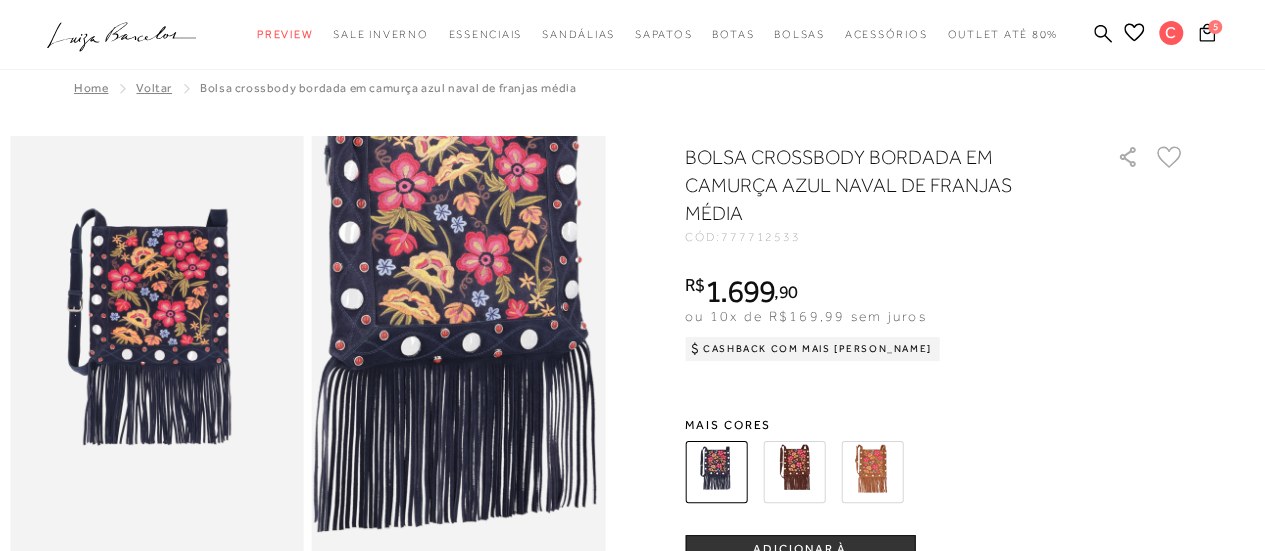 scroll, scrollTop: 0, scrollLeft: 0, axis: both 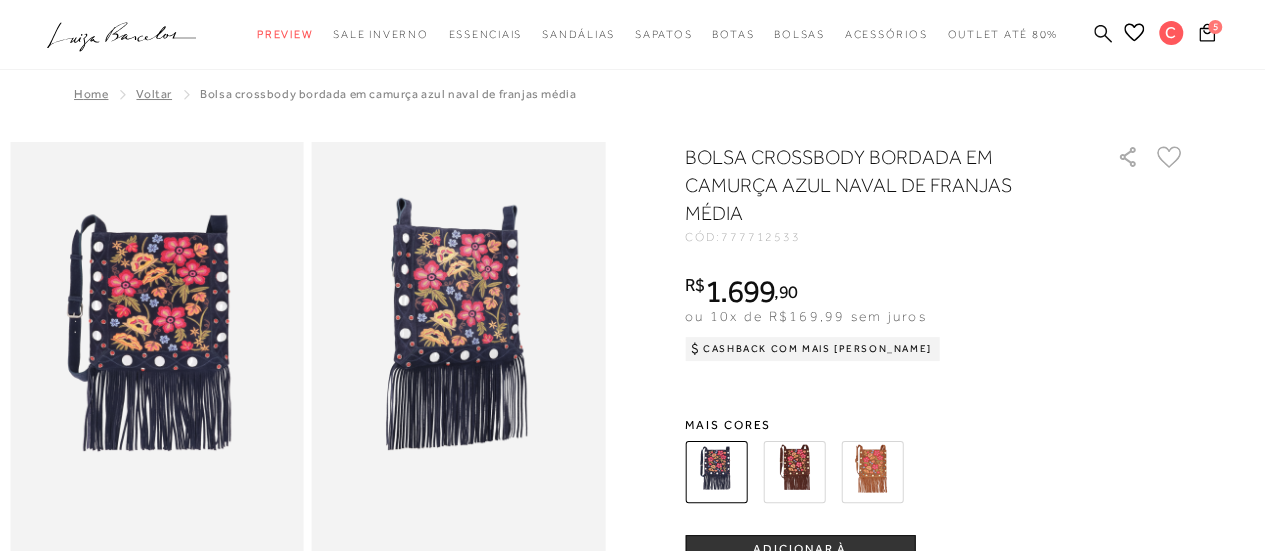 click 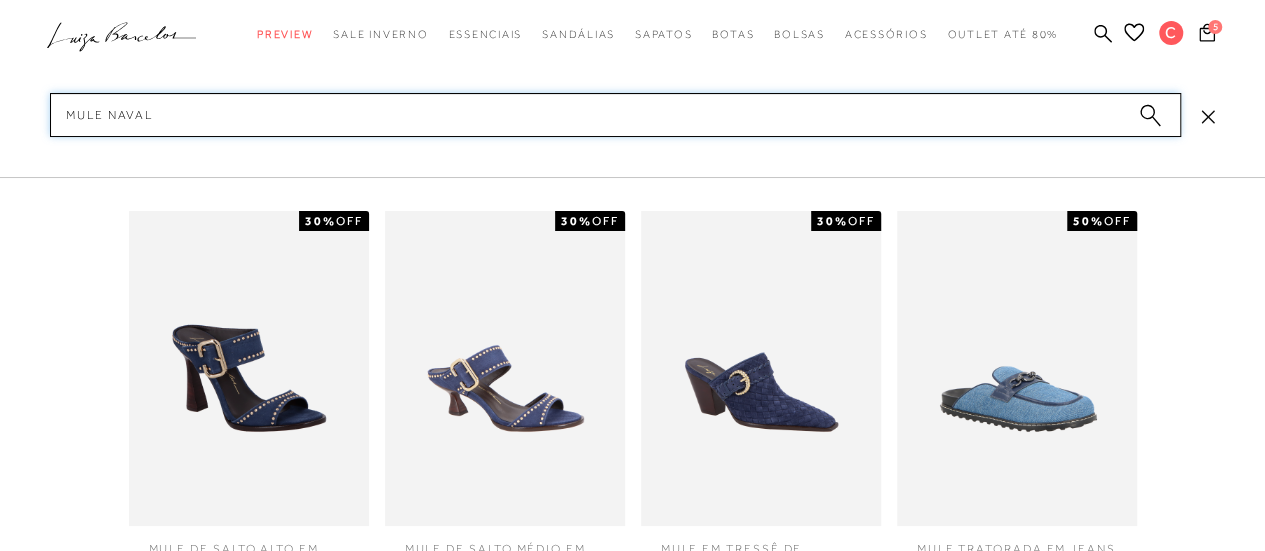 type on "mule naval" 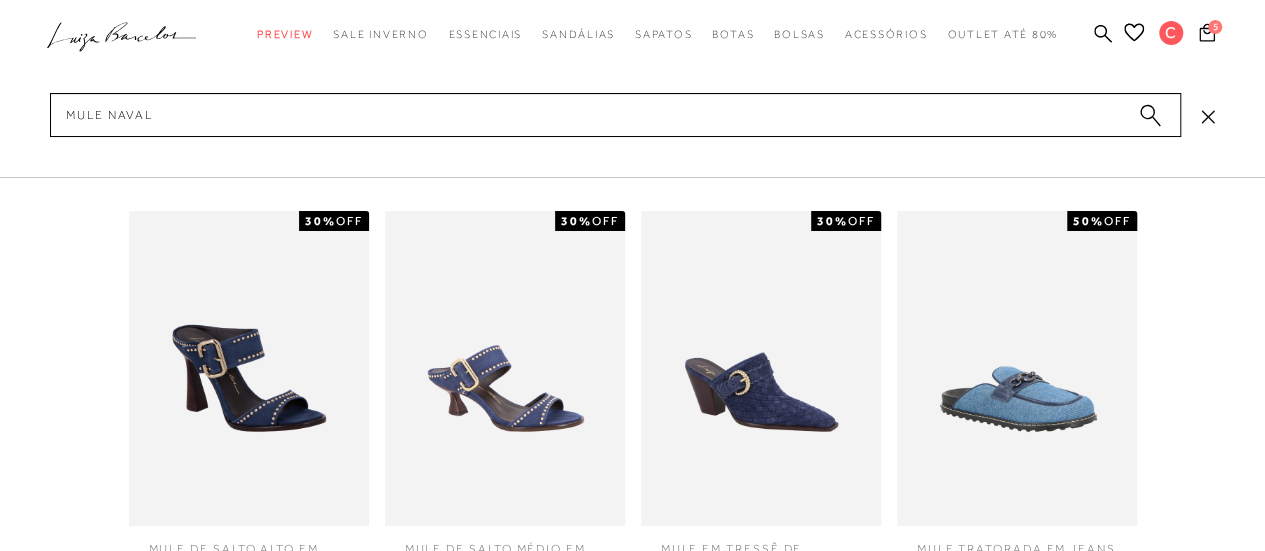 click at bounding box center (249, 368) 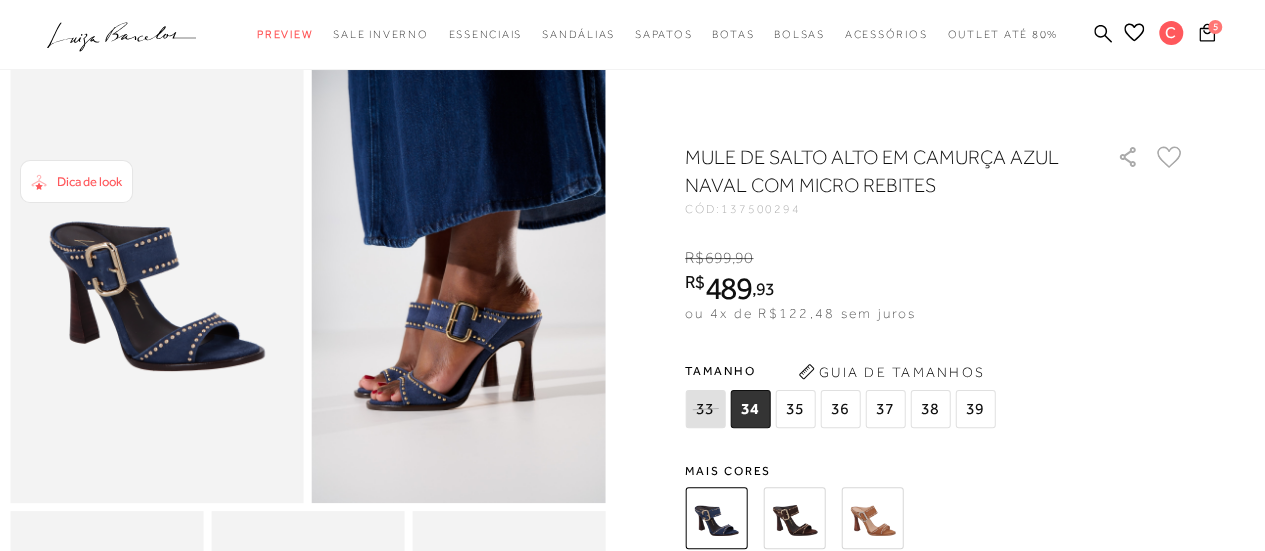 scroll, scrollTop: 81, scrollLeft: 0, axis: vertical 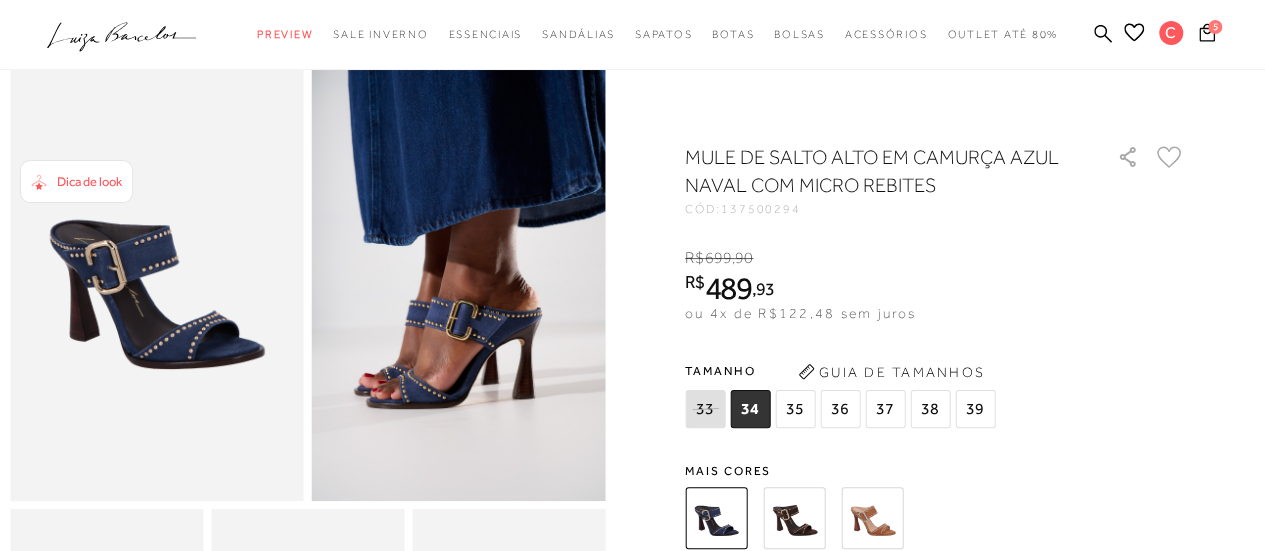 click on "39" at bounding box center [975, 409] 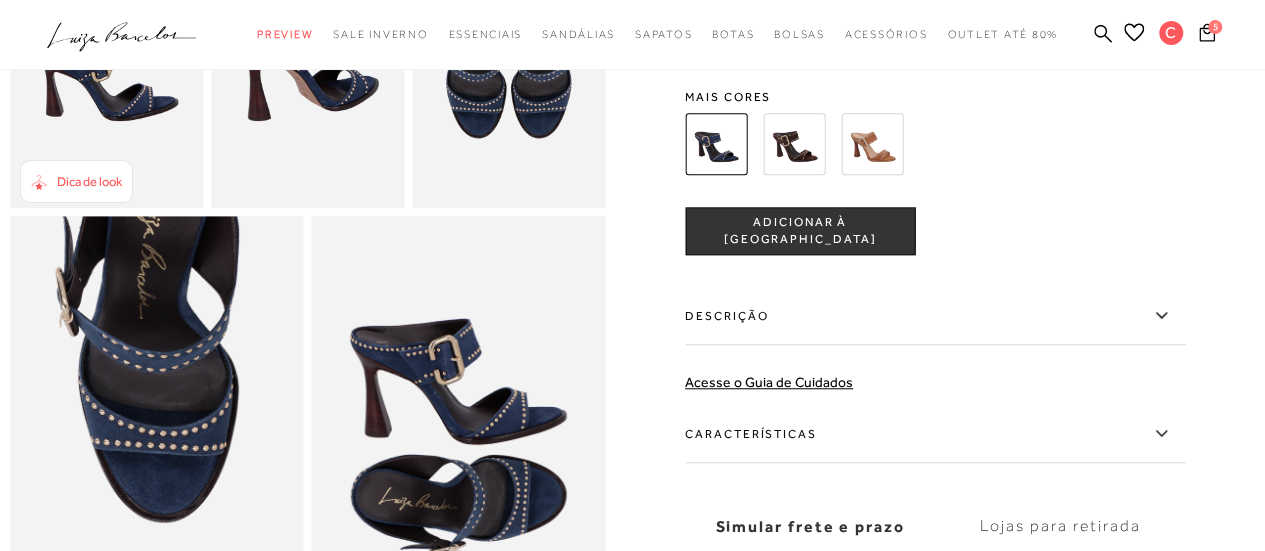 scroll, scrollTop: 671, scrollLeft: 0, axis: vertical 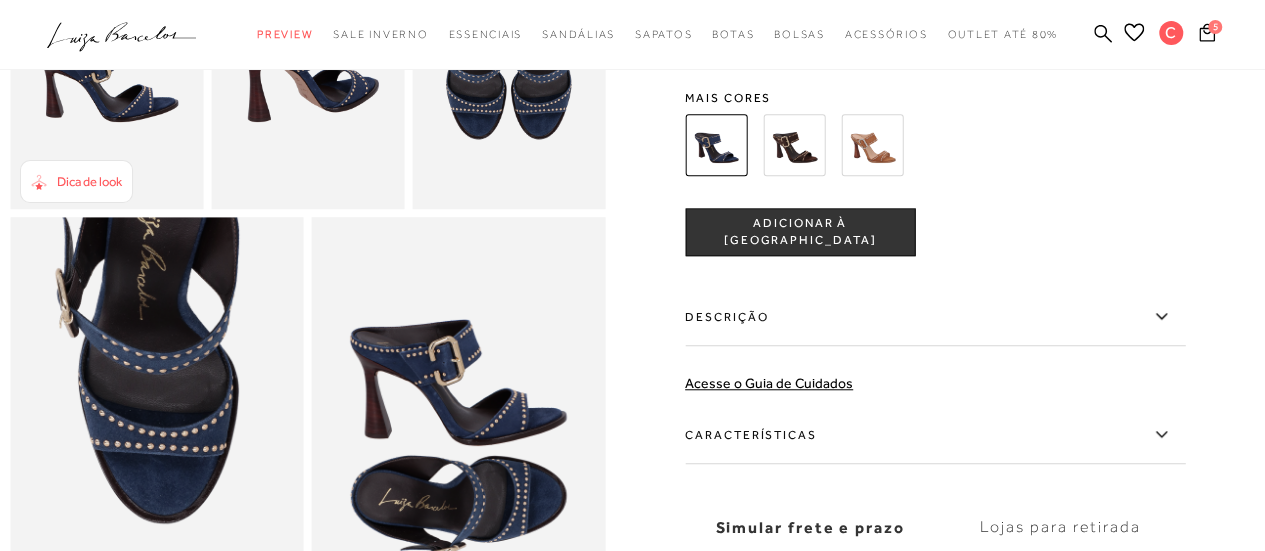 click on "ADICIONAR À [GEOGRAPHIC_DATA]" at bounding box center [800, 232] 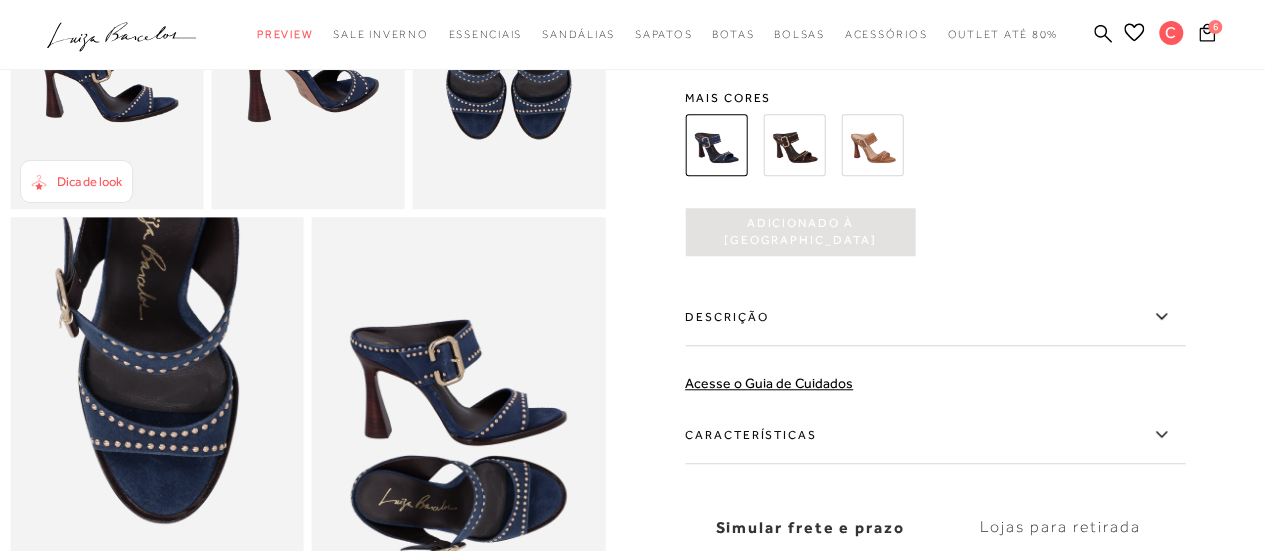 scroll, scrollTop: 0, scrollLeft: 0, axis: both 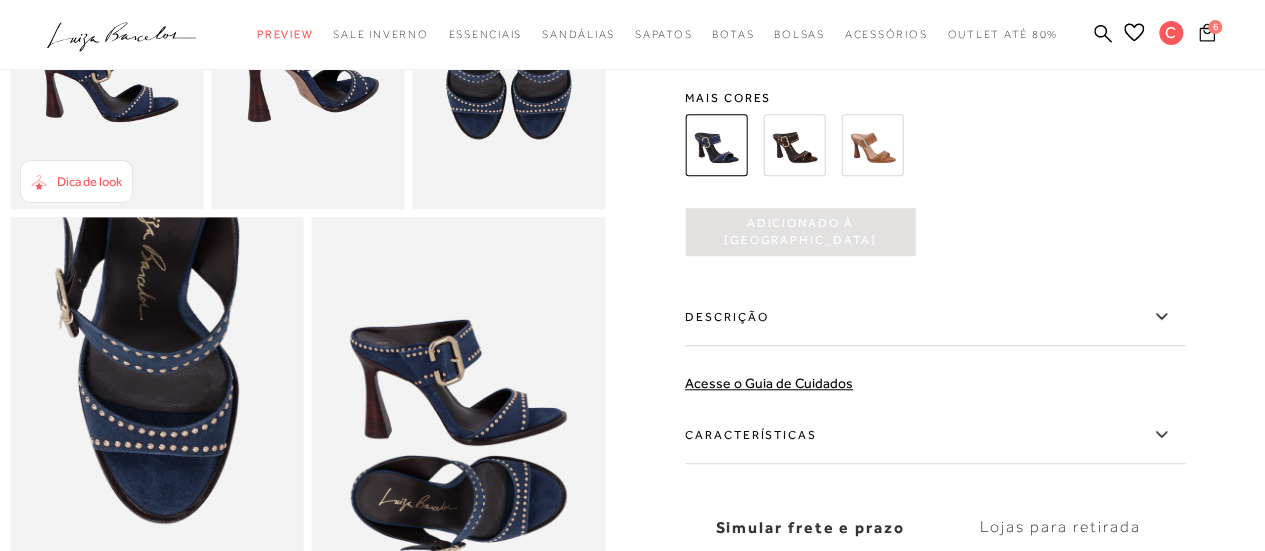 click 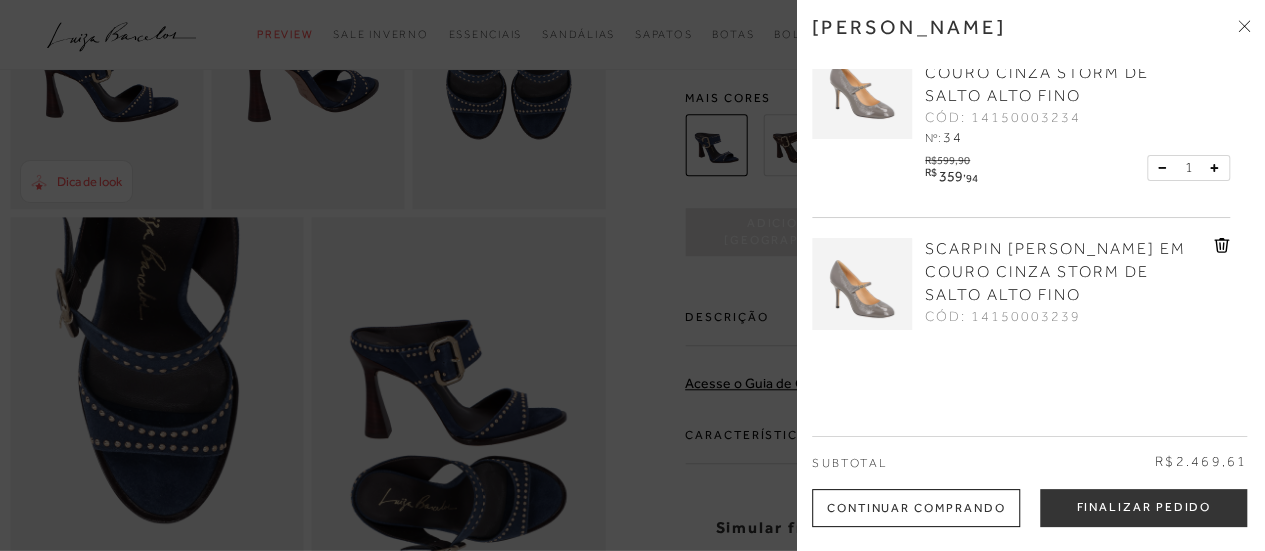 scroll, scrollTop: 607, scrollLeft: 0, axis: vertical 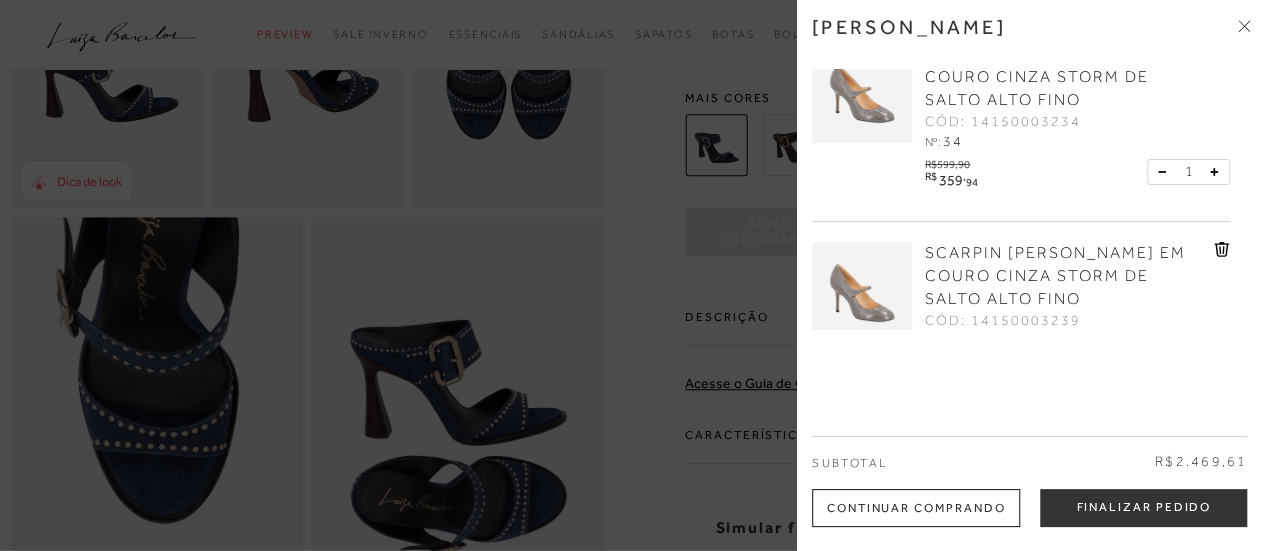 click 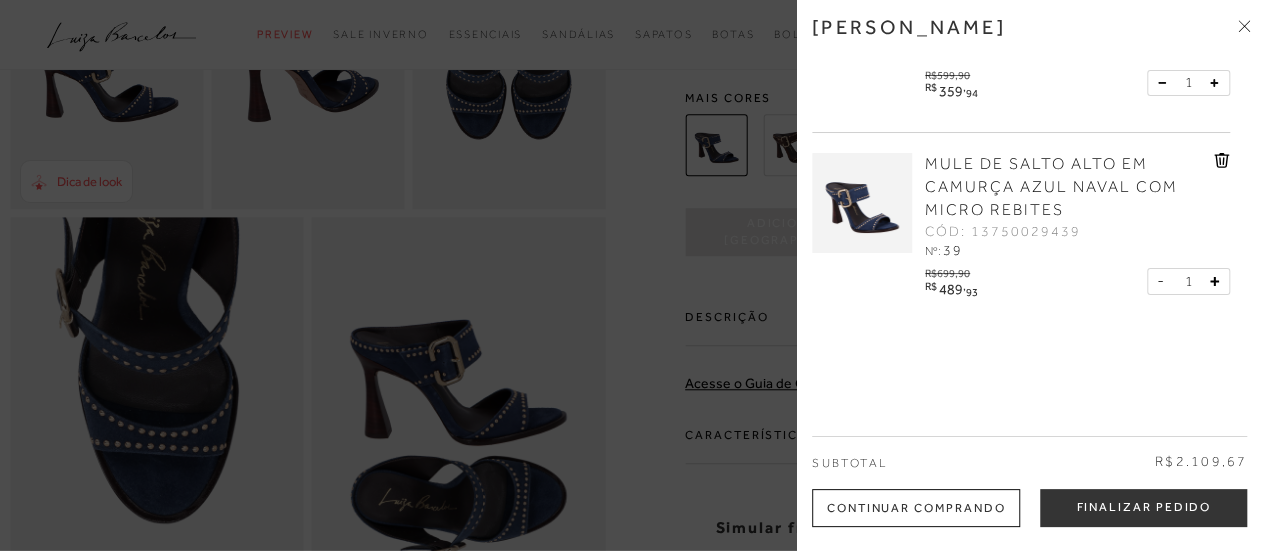 scroll, scrollTop: 730, scrollLeft: 0, axis: vertical 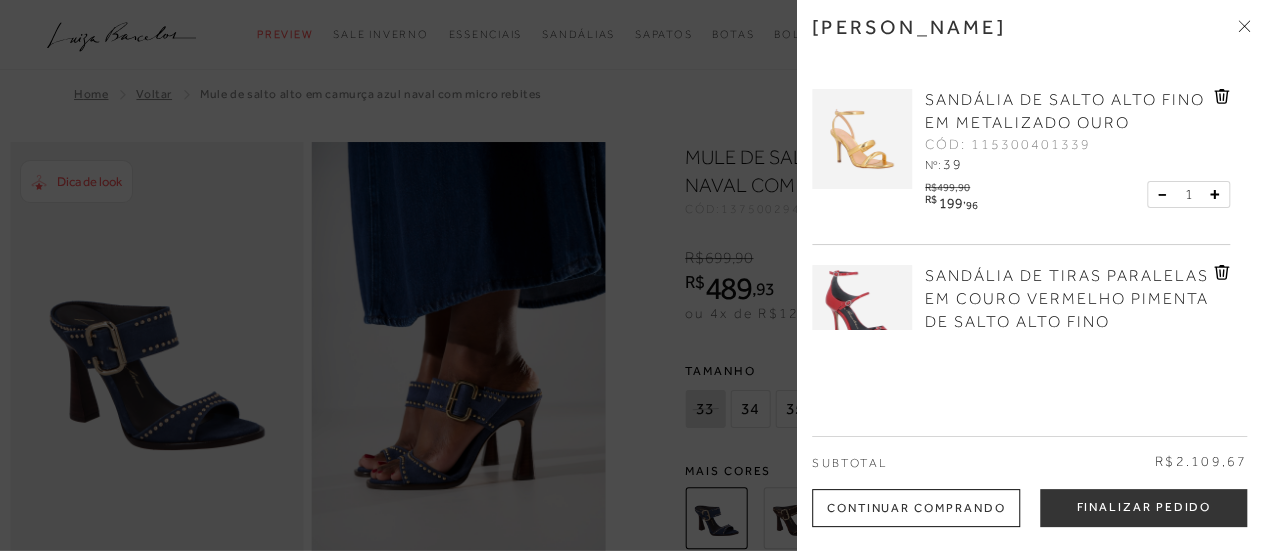click on "Continuar Comprando" at bounding box center [916, 508] 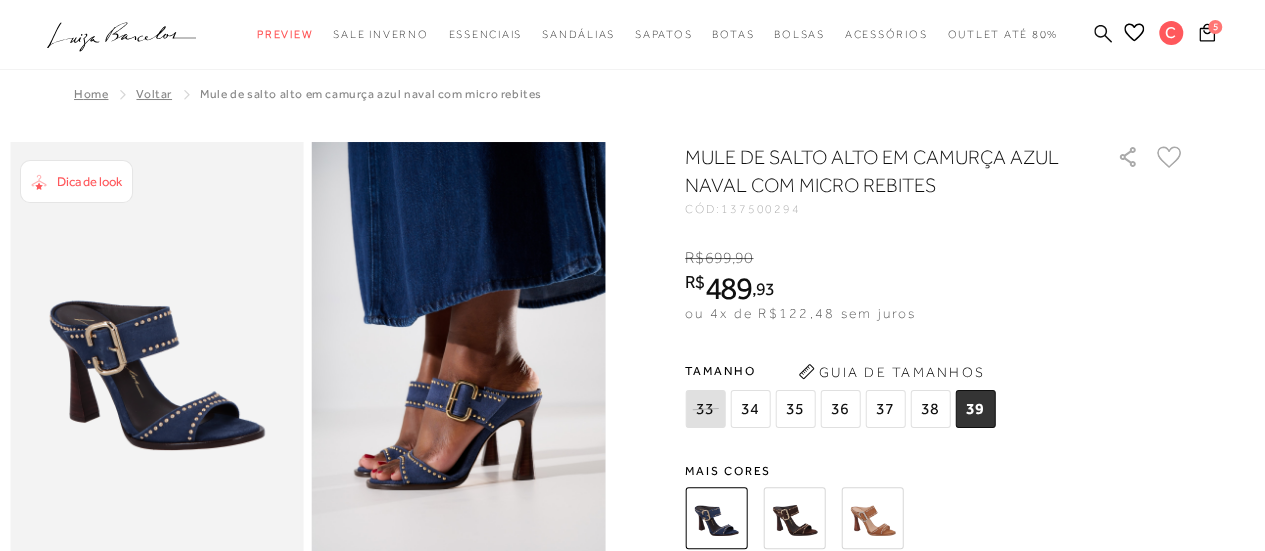 click 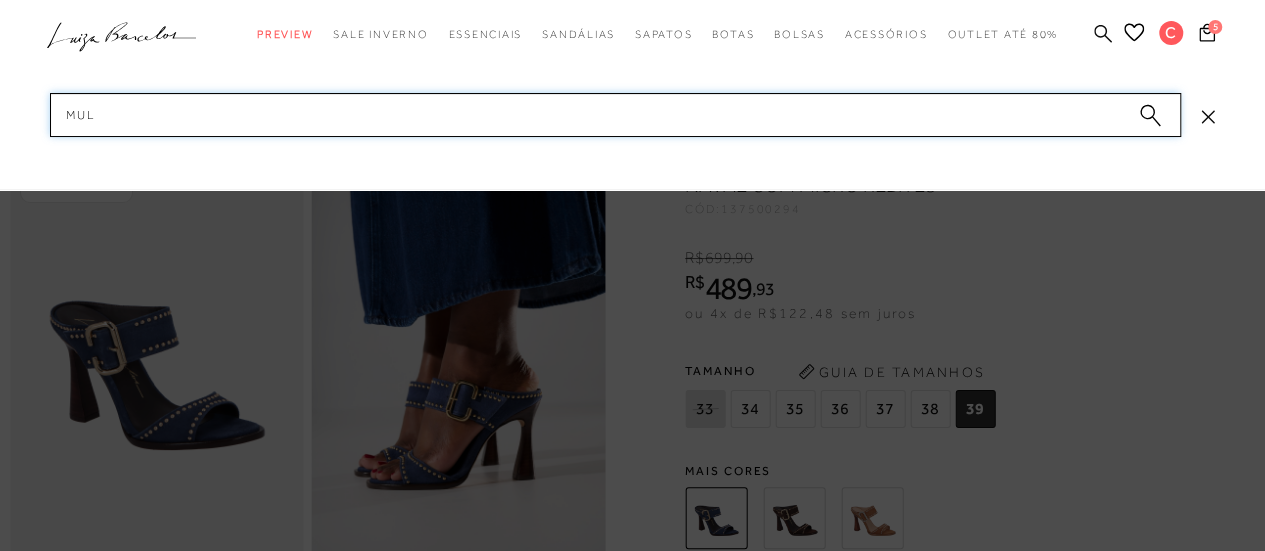 type on "mule" 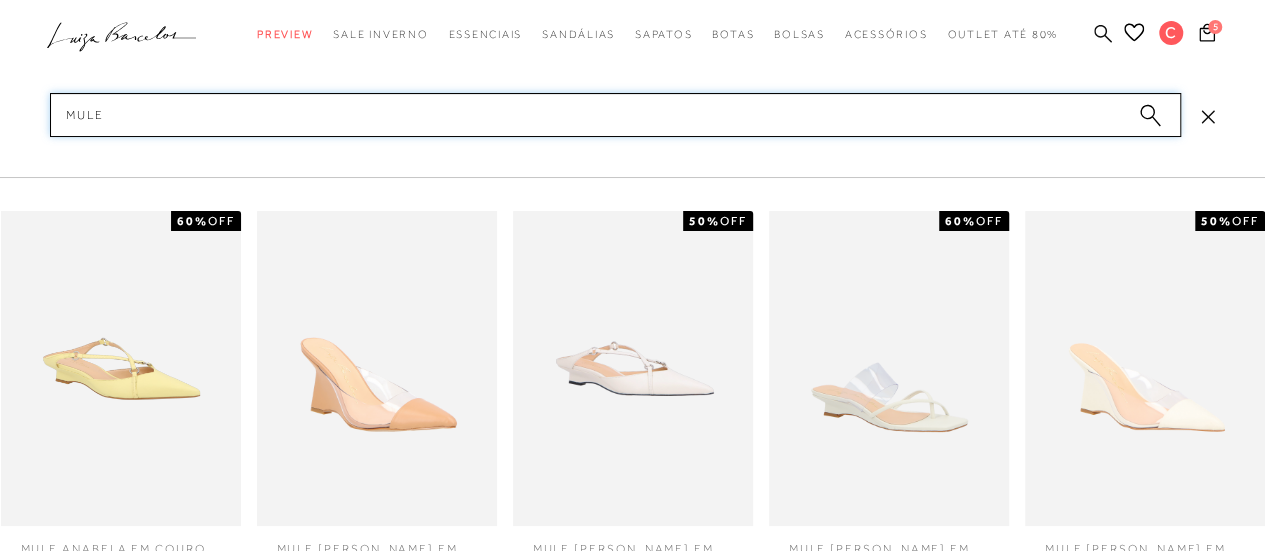 type 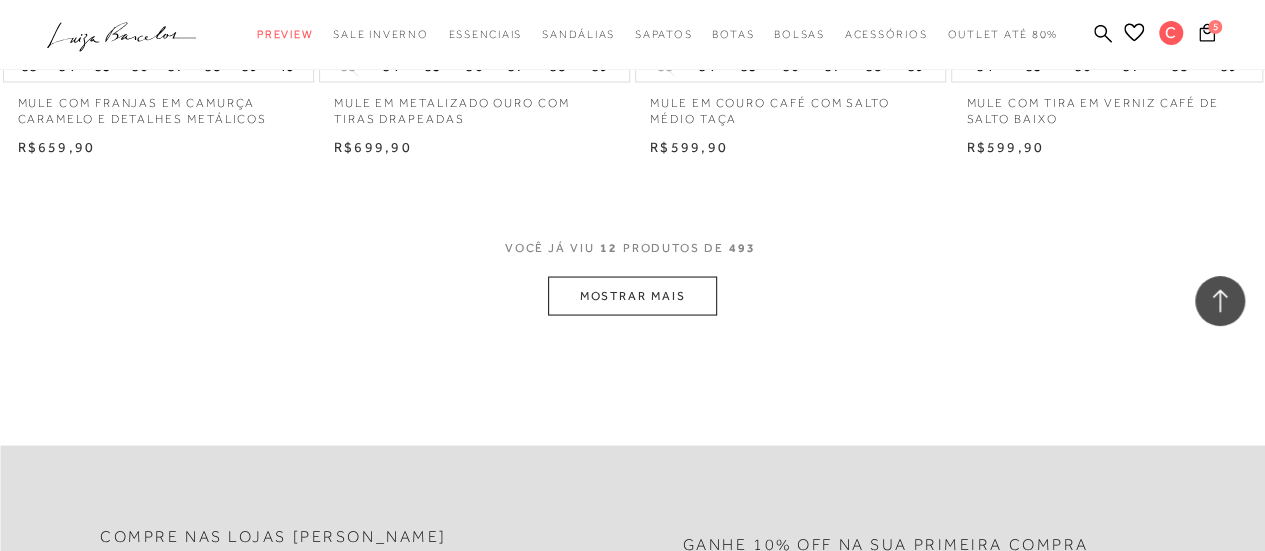 scroll, scrollTop: 1789, scrollLeft: 0, axis: vertical 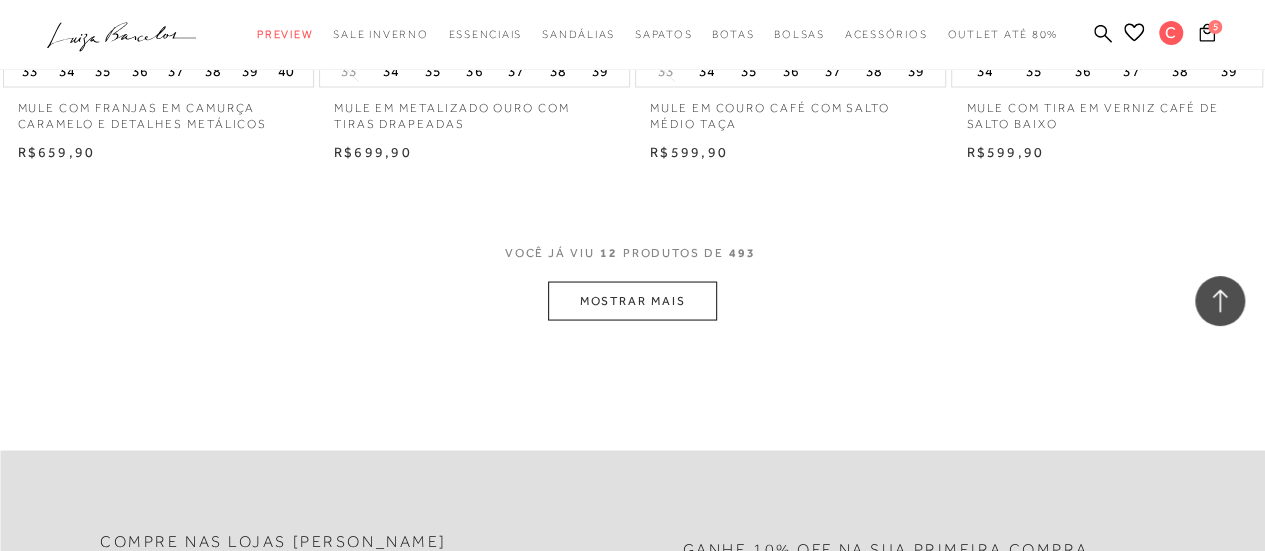 click on "MOSTRAR MAIS" at bounding box center [632, 300] 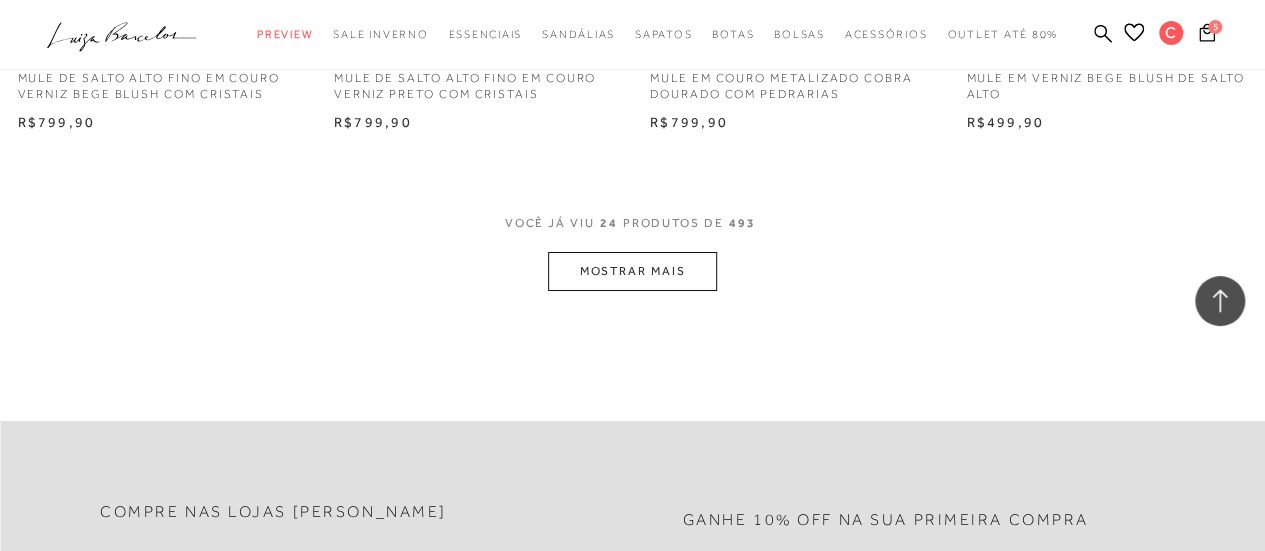 scroll, scrollTop: 3610, scrollLeft: 0, axis: vertical 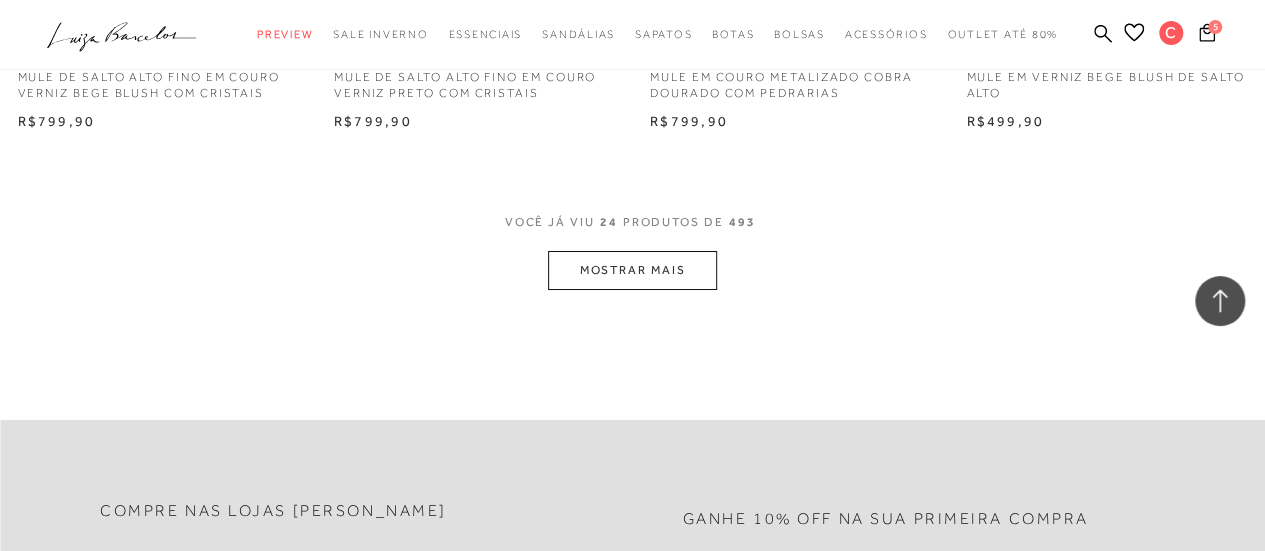 click on "MOSTRAR MAIS" at bounding box center (632, 270) 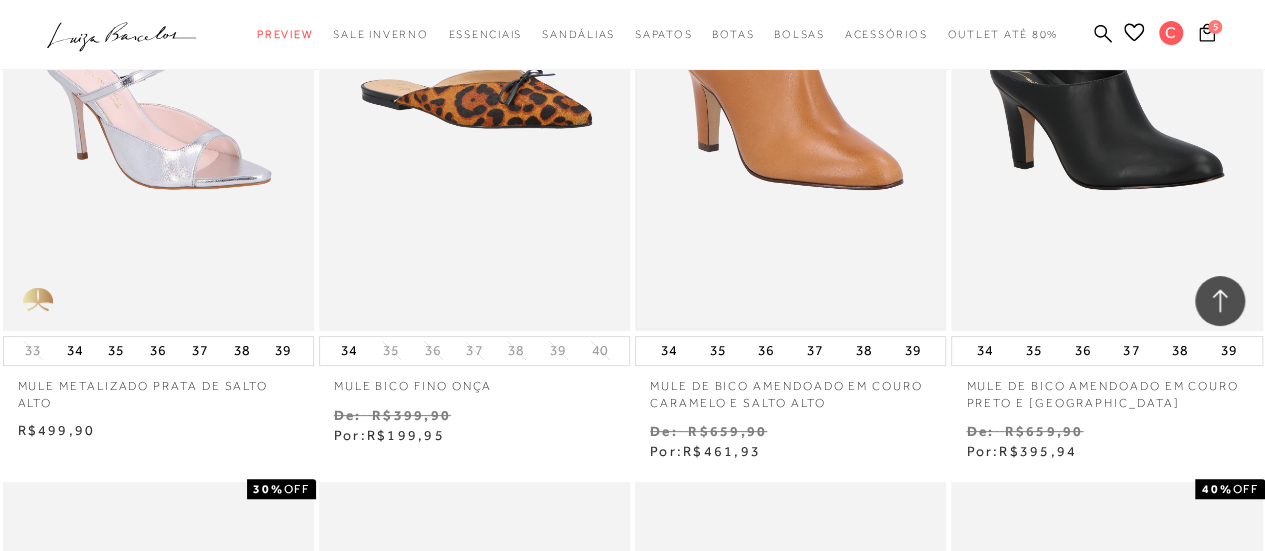 scroll, scrollTop: 3901, scrollLeft: 0, axis: vertical 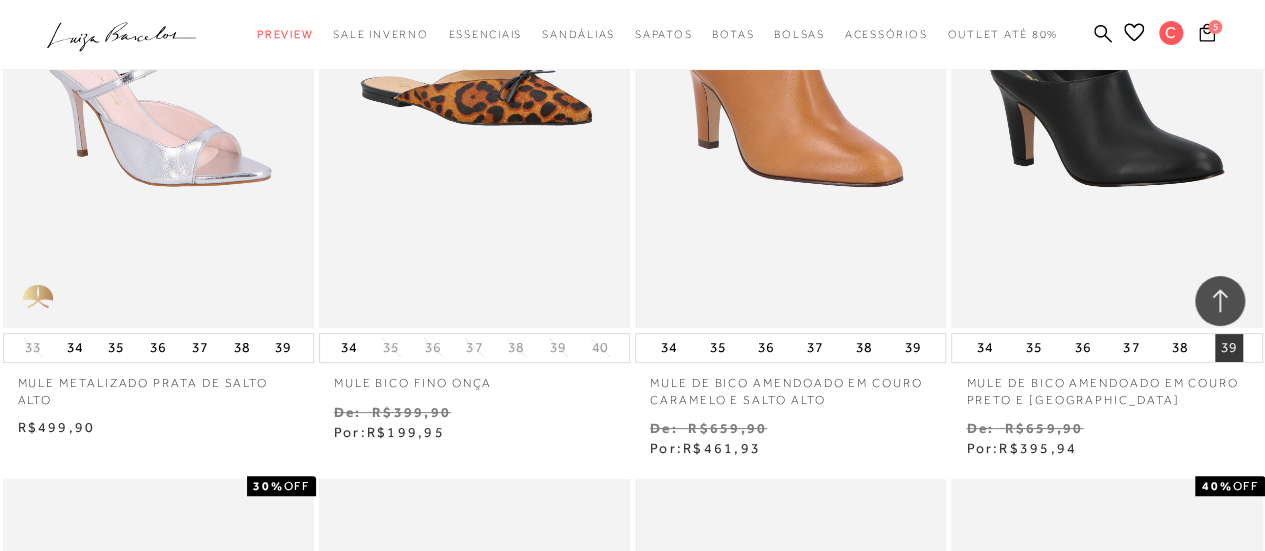 click on "39" at bounding box center (1229, 348) 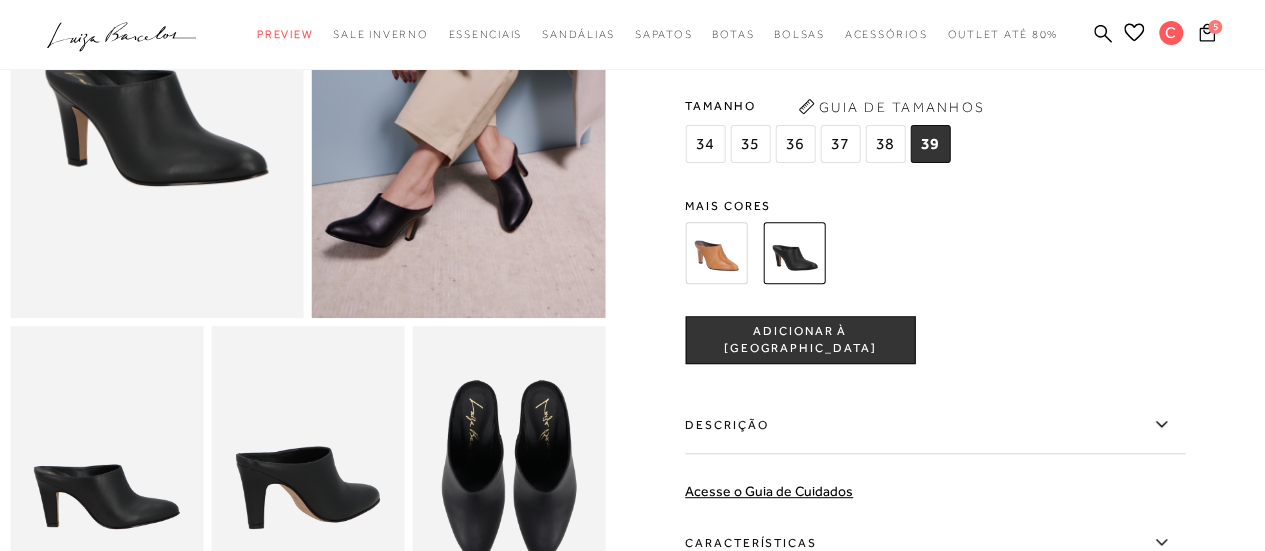 scroll, scrollTop: 292, scrollLeft: 0, axis: vertical 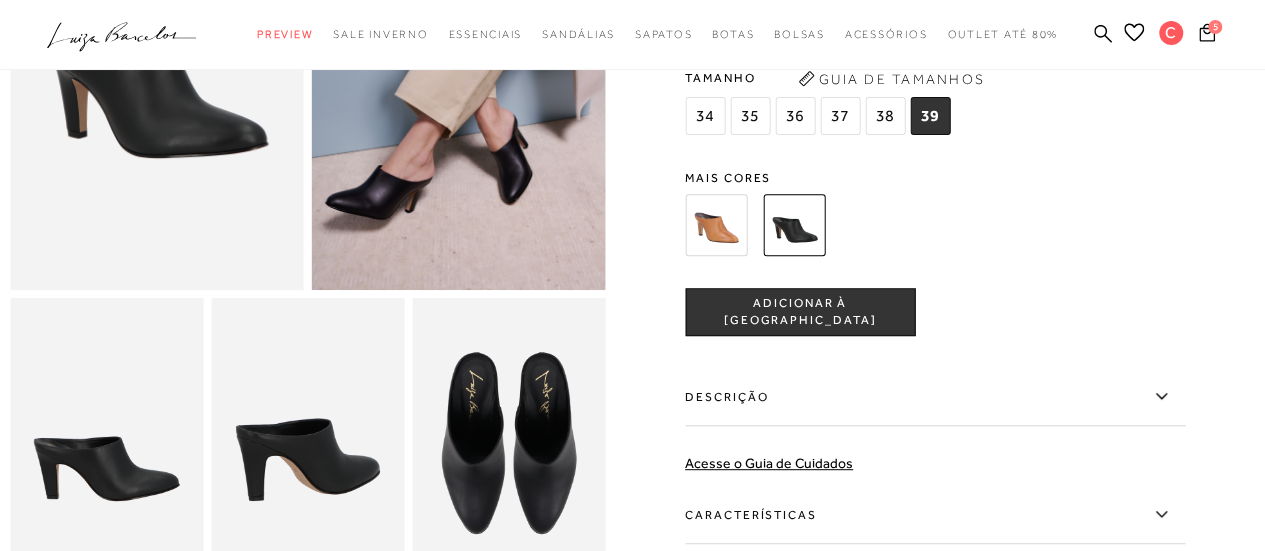 click on "ADICIONAR À [GEOGRAPHIC_DATA]" at bounding box center [800, 312] 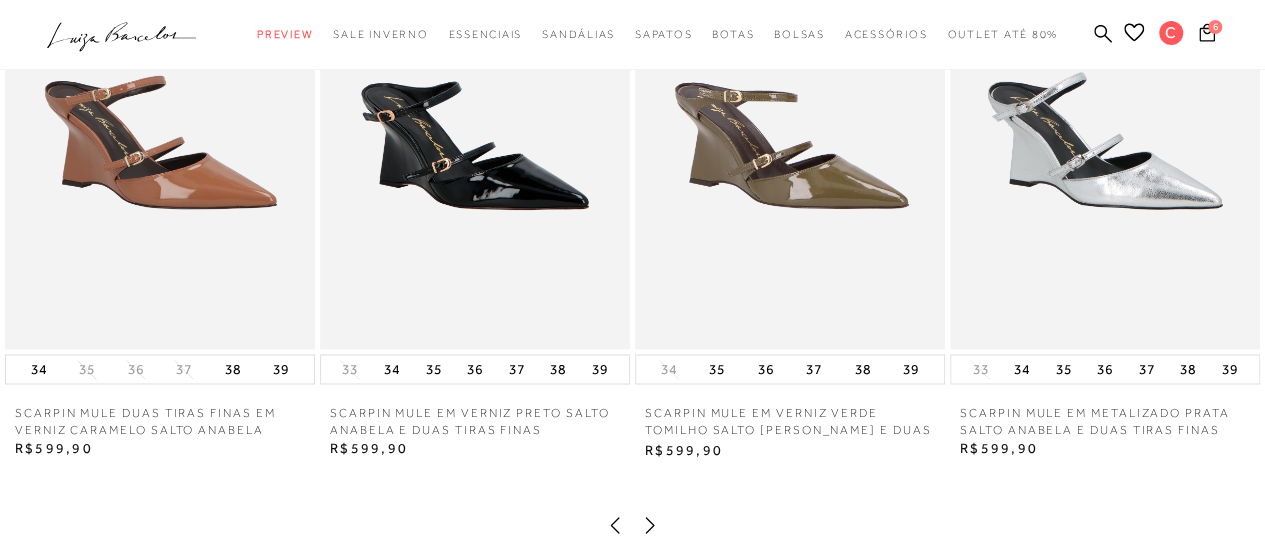 scroll, scrollTop: 1481, scrollLeft: 0, axis: vertical 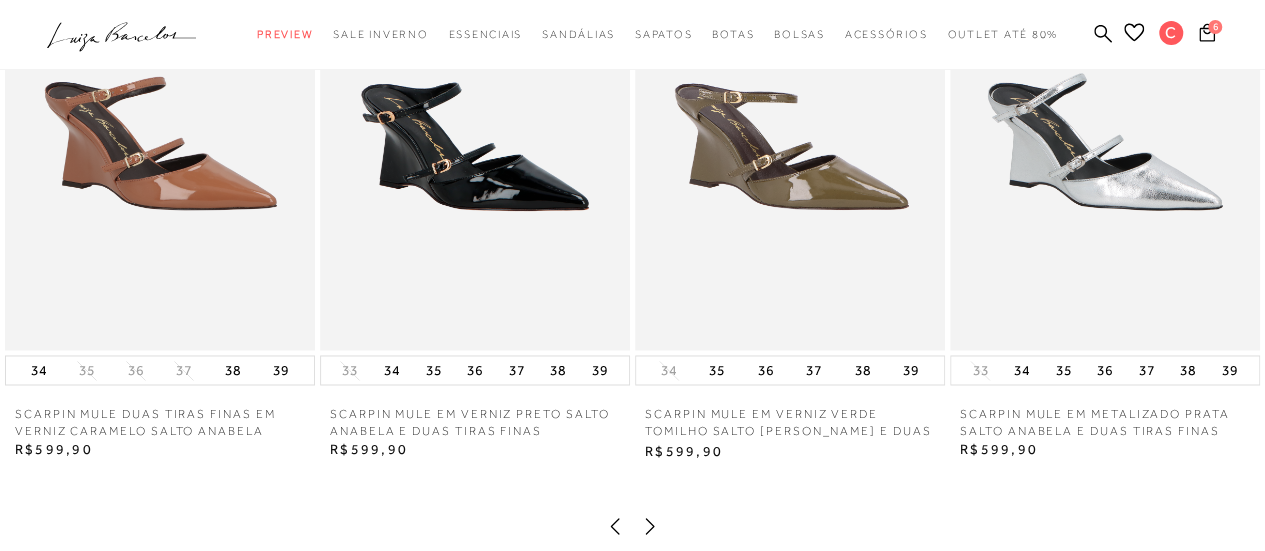 click 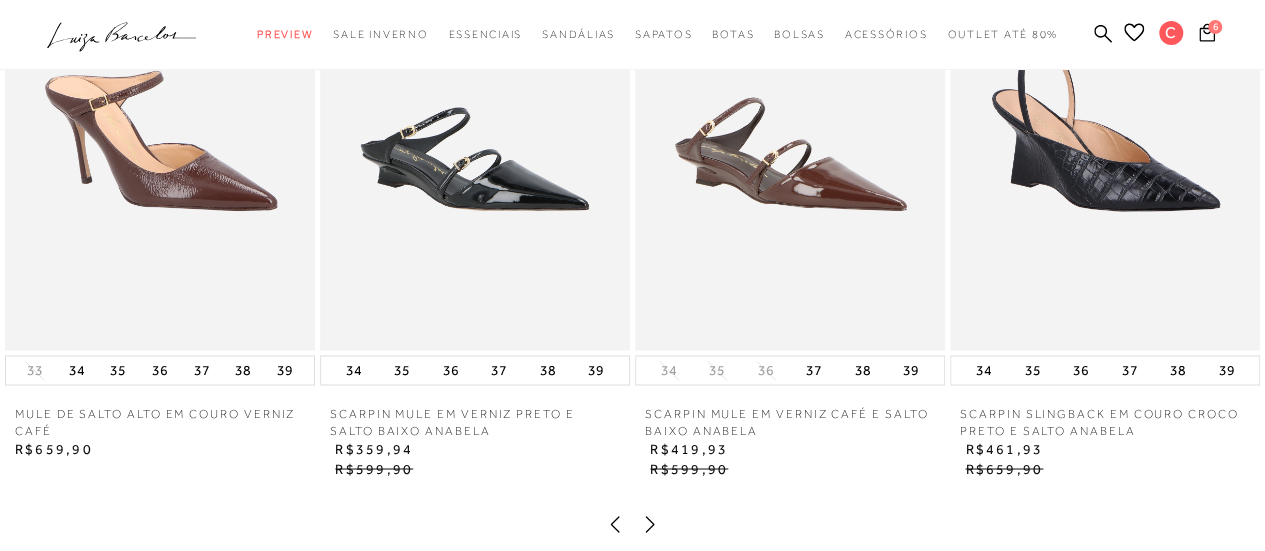 click 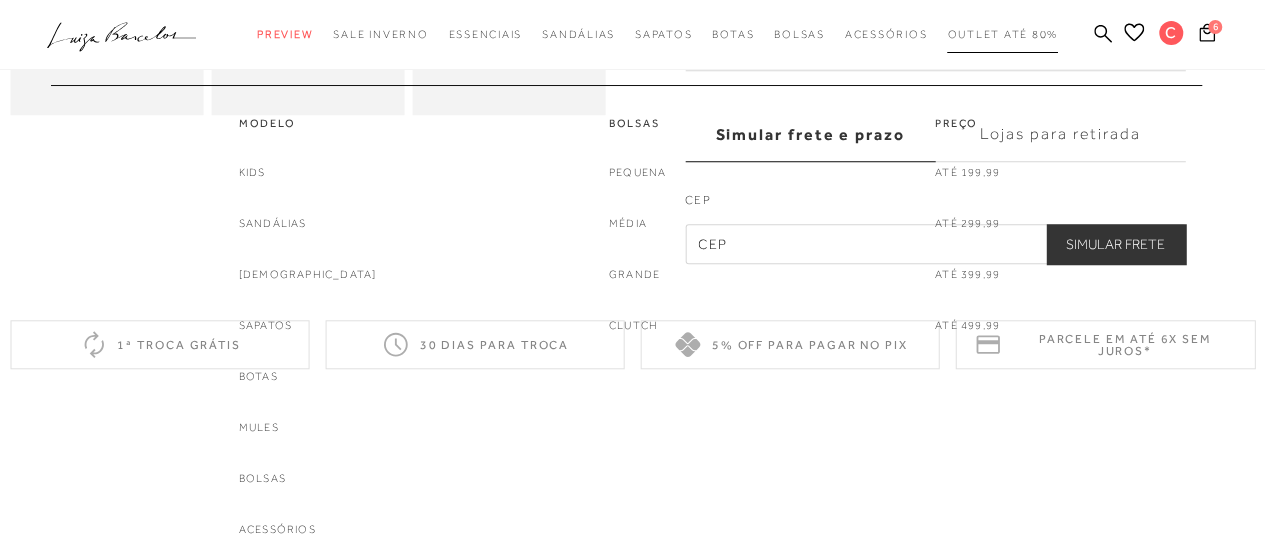 scroll, scrollTop: 741, scrollLeft: 0, axis: vertical 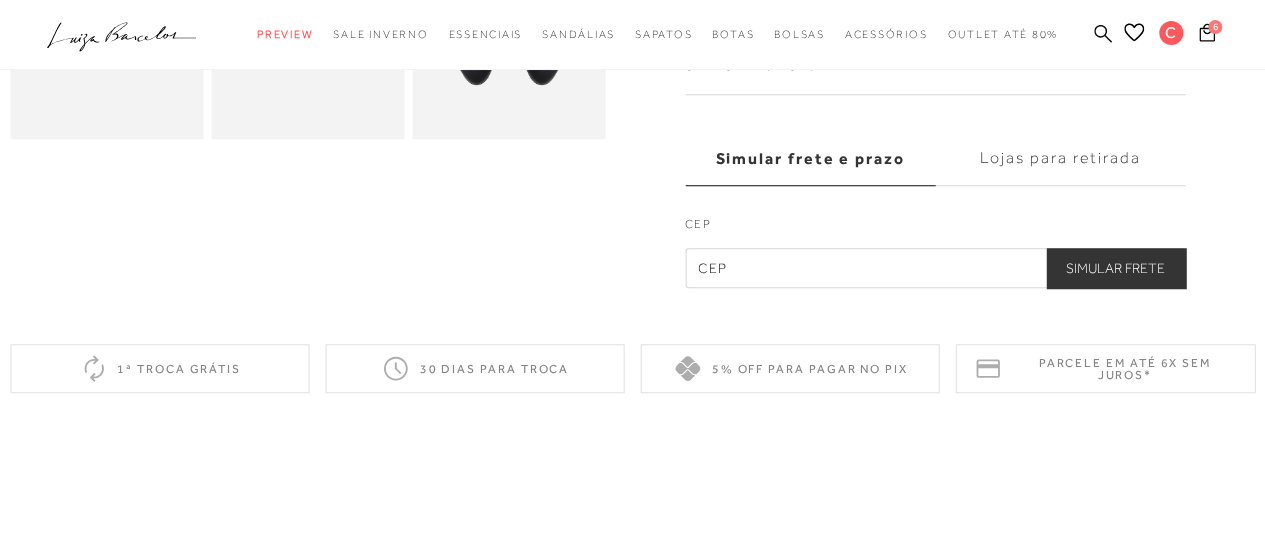 click 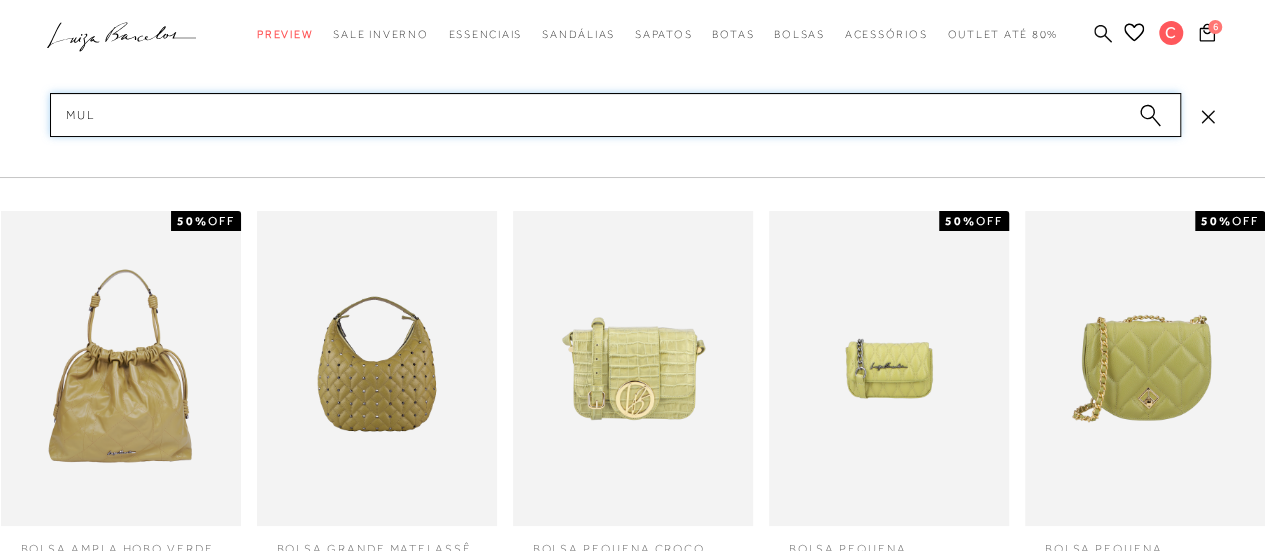 type on "mule" 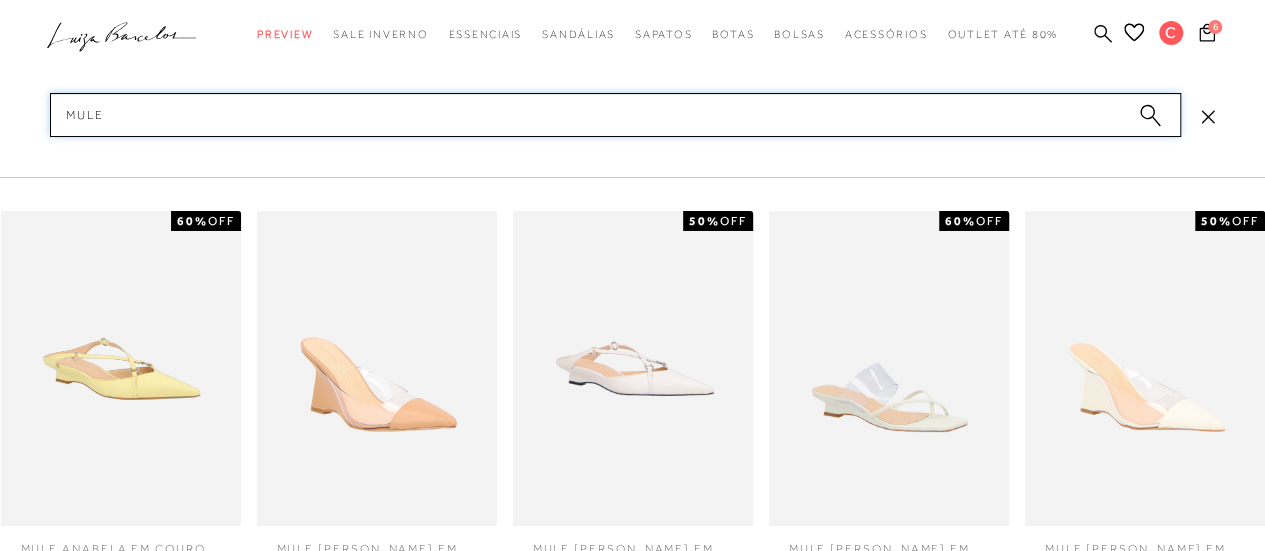 type 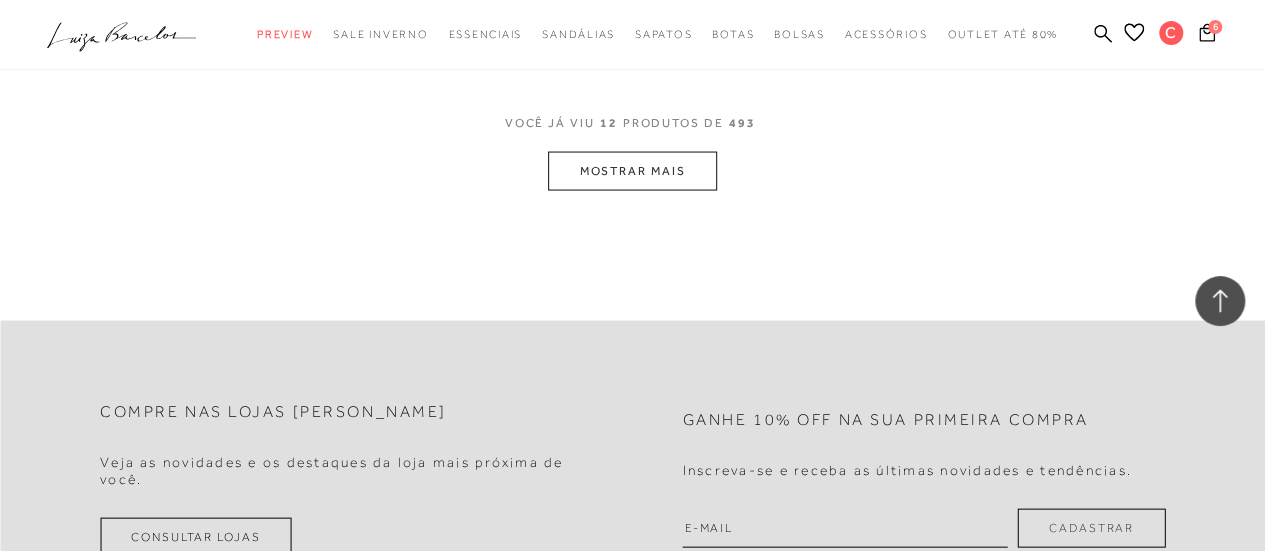 scroll, scrollTop: 1857, scrollLeft: 0, axis: vertical 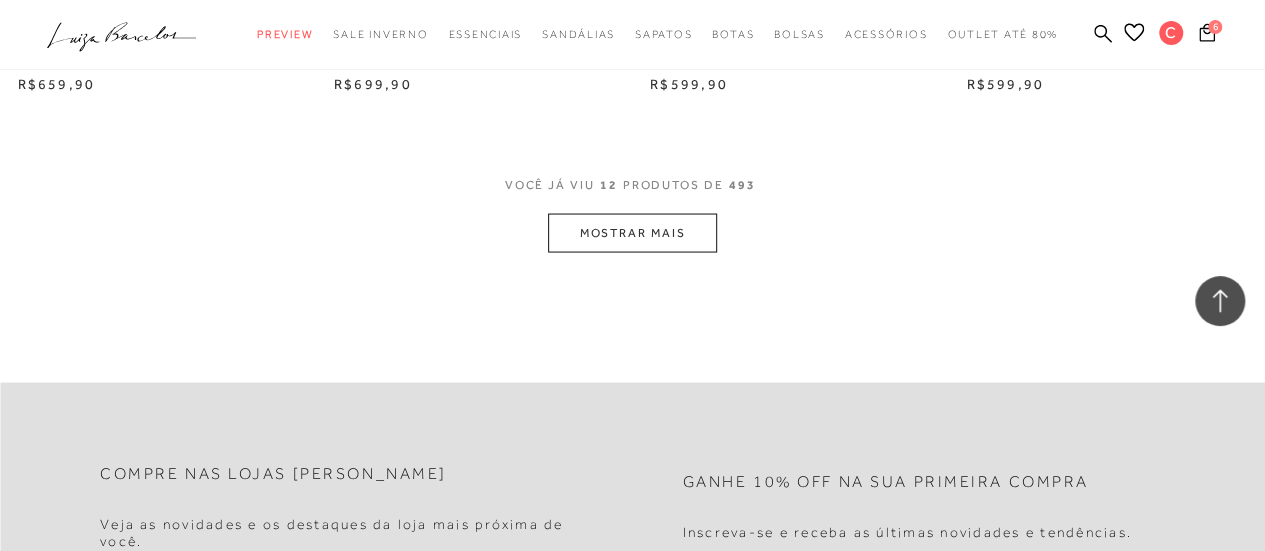 click on "MOSTRAR MAIS" at bounding box center (632, 232) 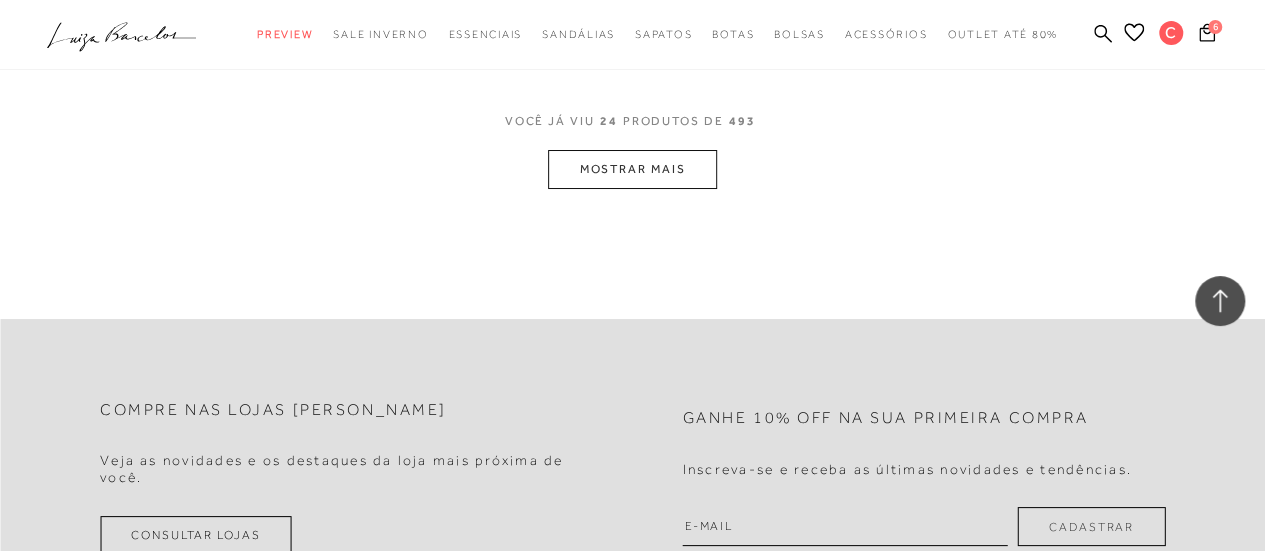 click on "MOSTRAR MAIS" at bounding box center [632, 169] 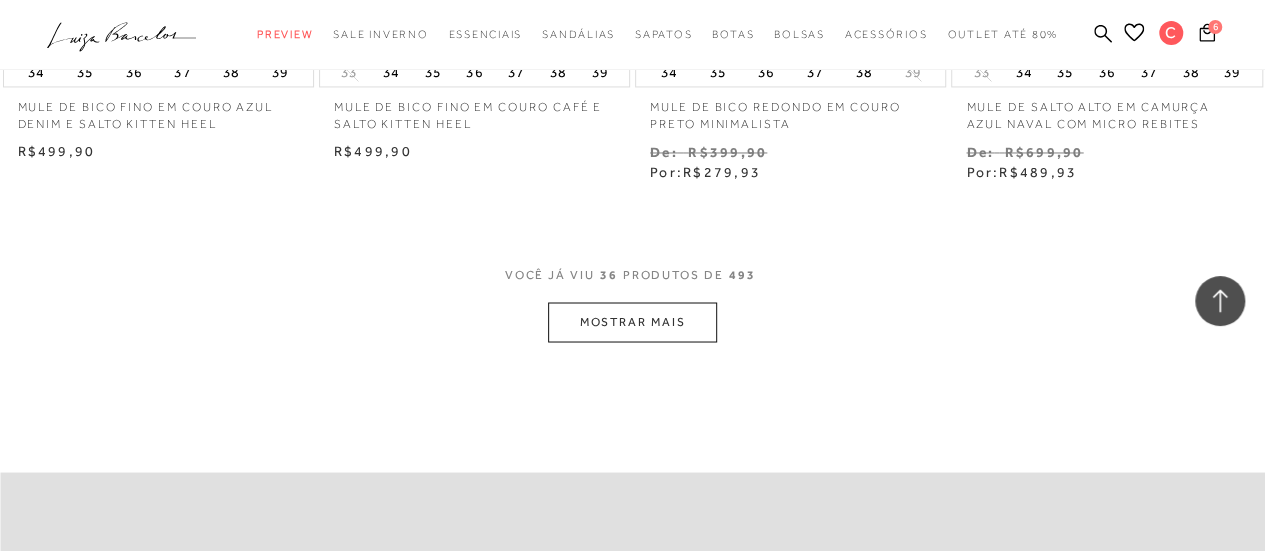 scroll, scrollTop: 5435, scrollLeft: 0, axis: vertical 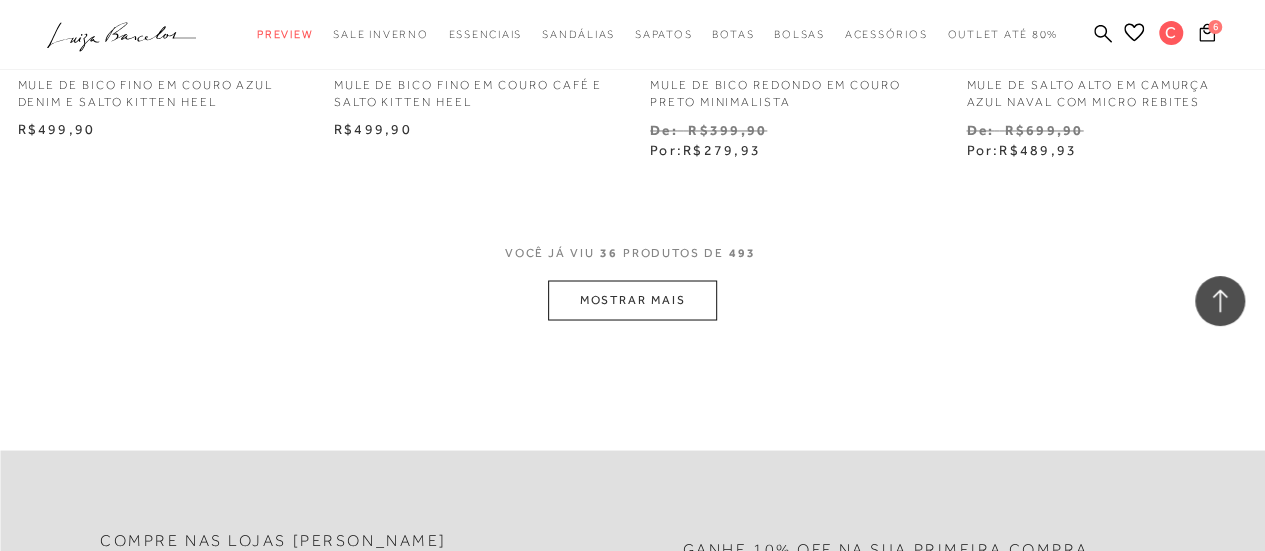 click on "MOSTRAR MAIS" at bounding box center [632, 299] 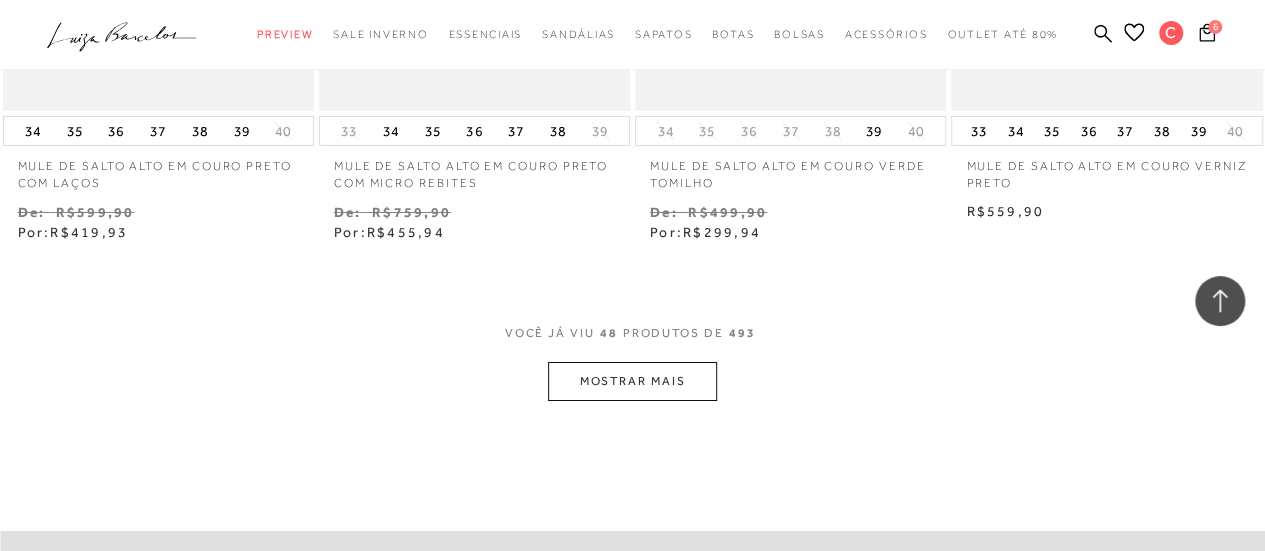 scroll, scrollTop: 7209, scrollLeft: 0, axis: vertical 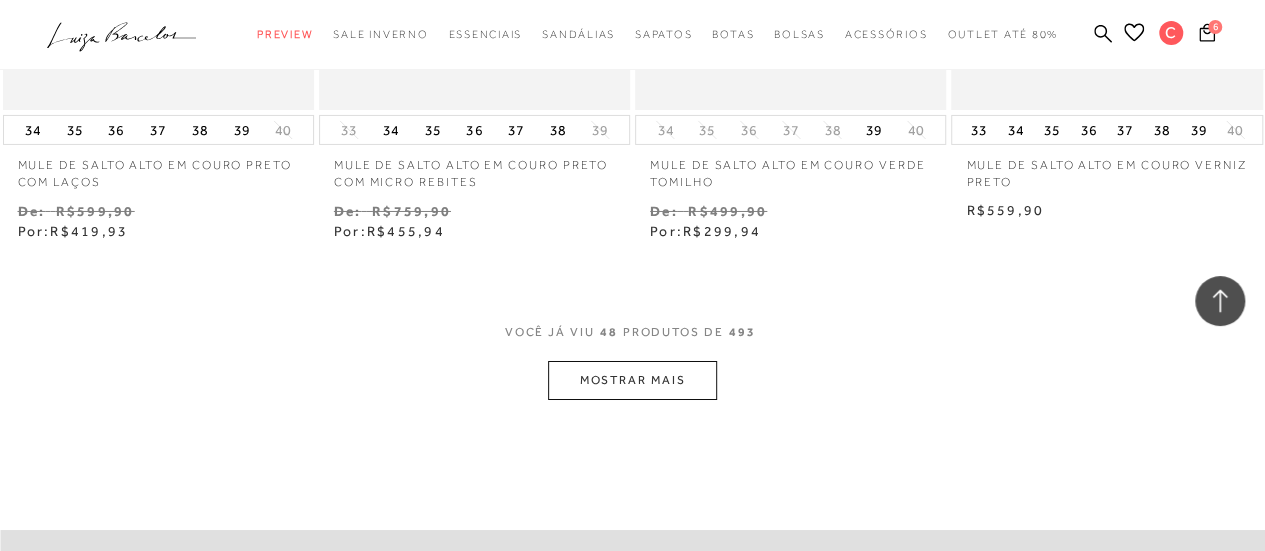 click on "MOSTRAR MAIS" at bounding box center (632, 380) 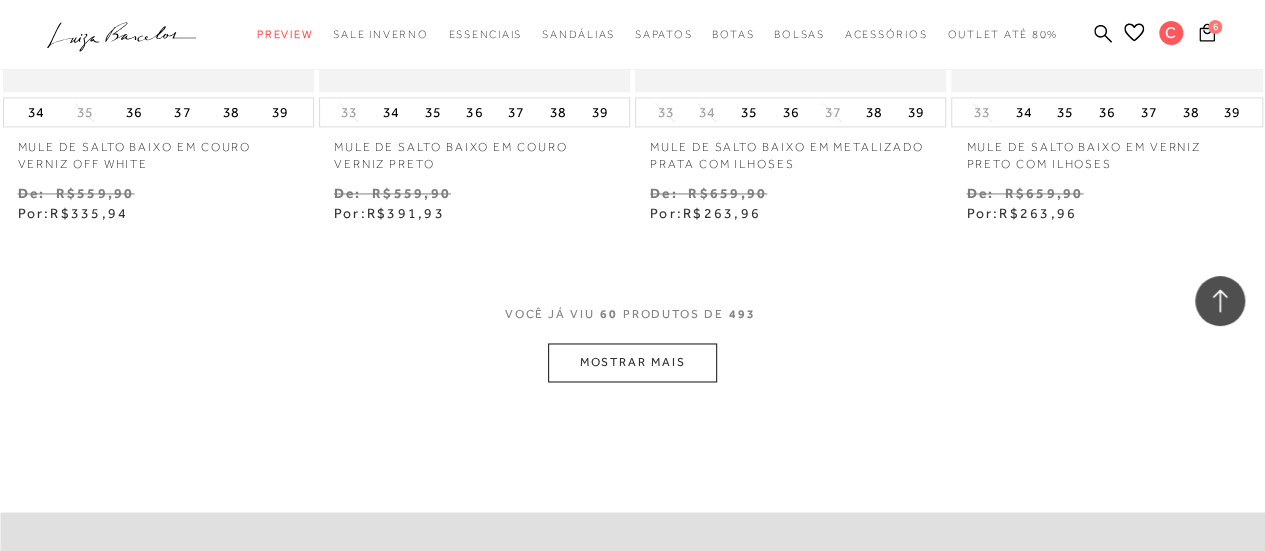 scroll, scrollTop: 9065, scrollLeft: 0, axis: vertical 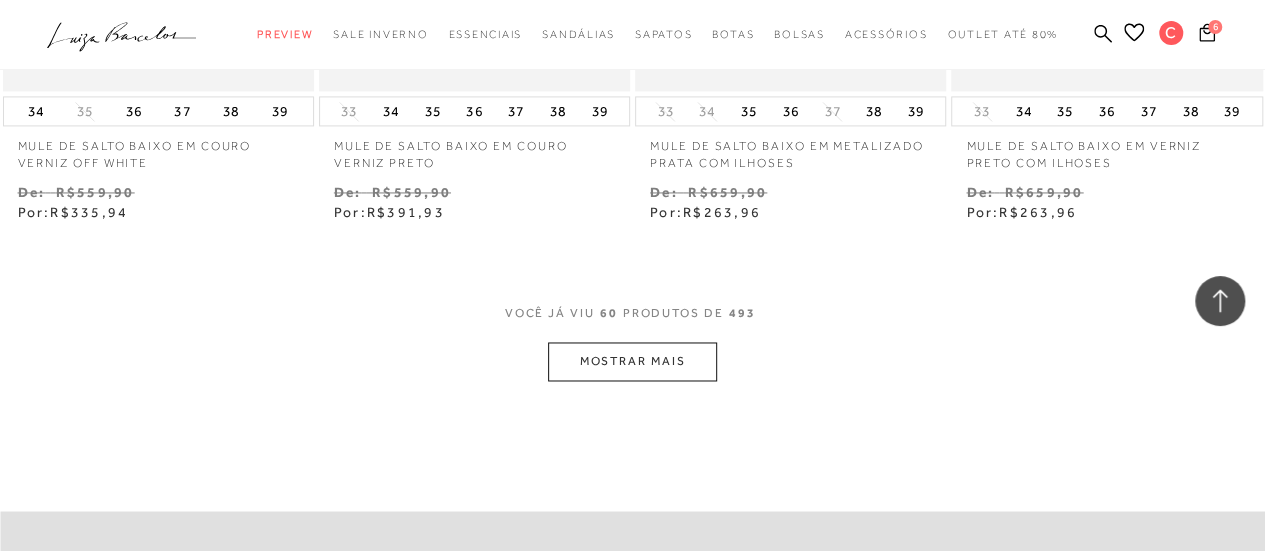 click on "MOSTRAR MAIS" at bounding box center (632, 361) 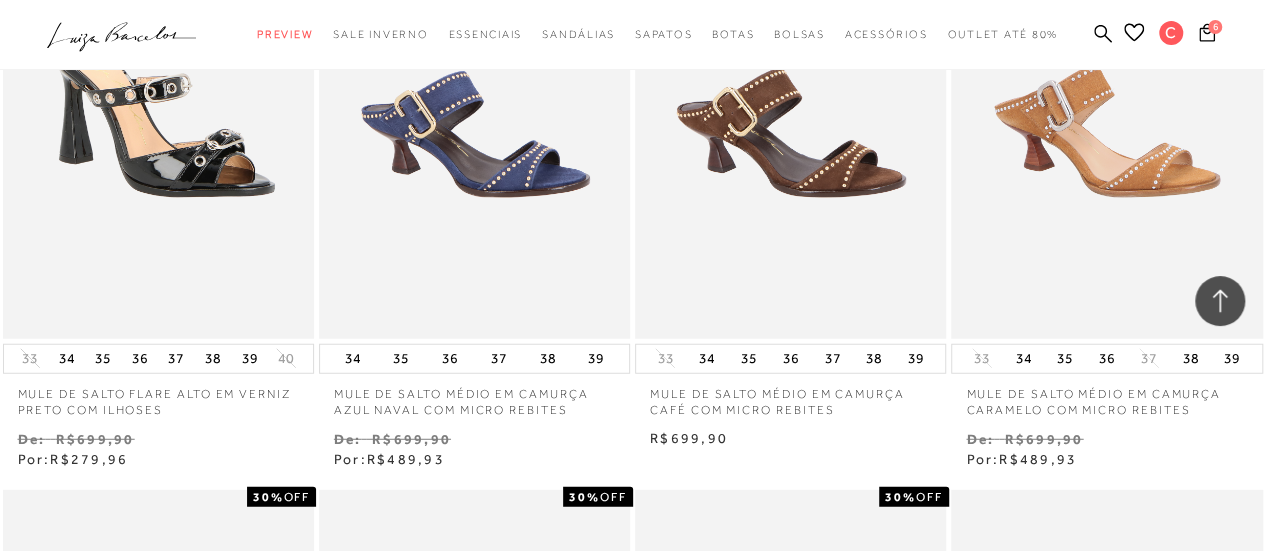 scroll, scrollTop: 10055, scrollLeft: 0, axis: vertical 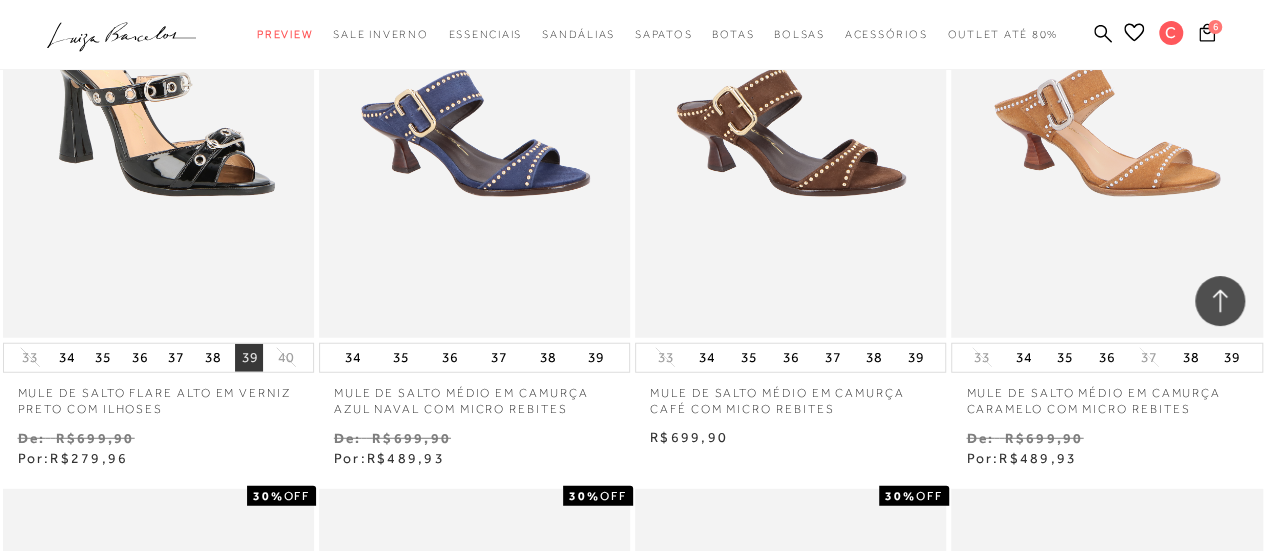 click on "39" at bounding box center [249, 358] 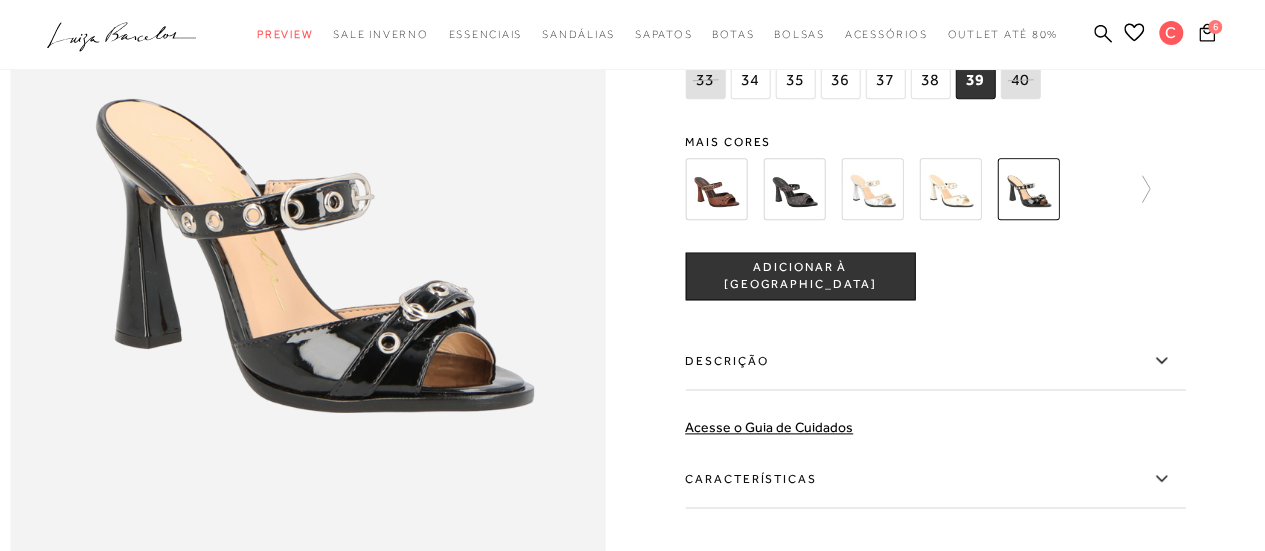 scroll, scrollTop: 1082, scrollLeft: 0, axis: vertical 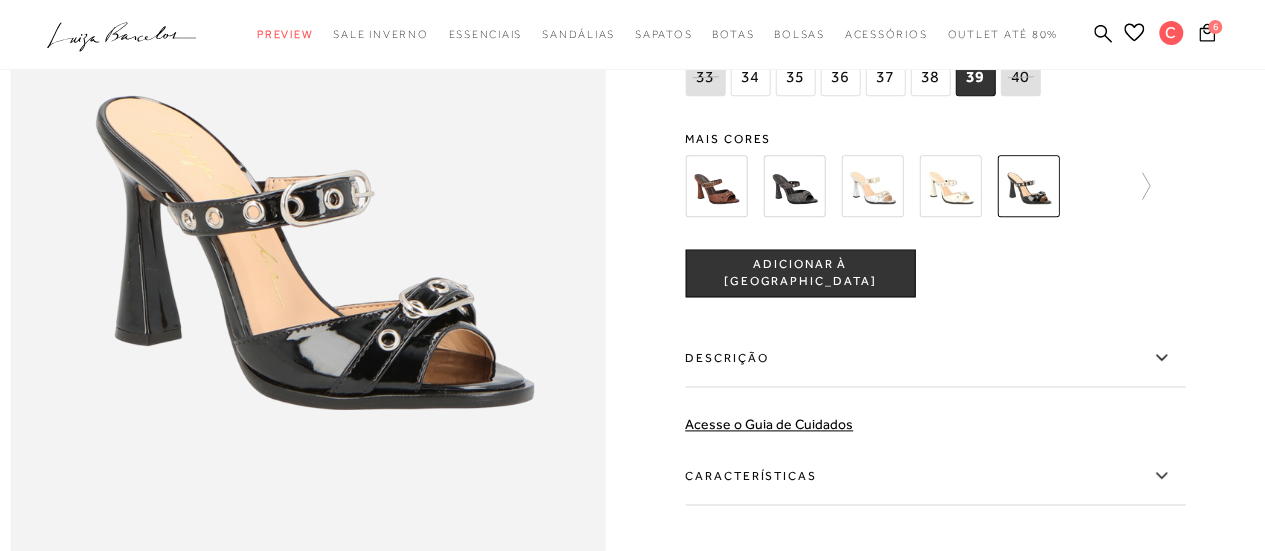 click on "ADICIONAR À [GEOGRAPHIC_DATA]" at bounding box center (800, 273) 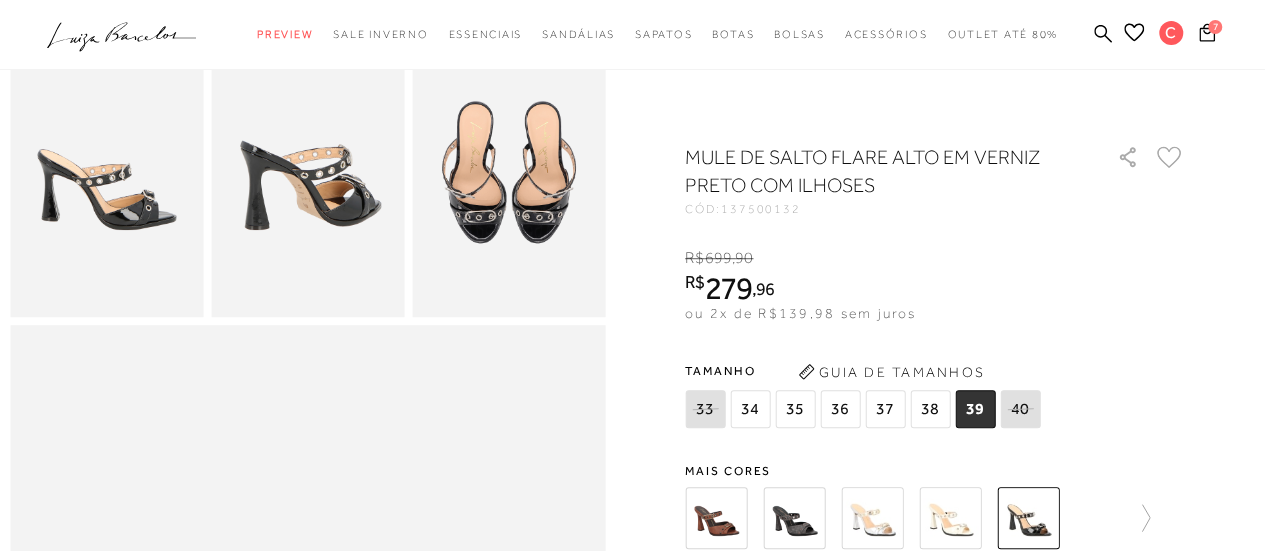 scroll, scrollTop: 0, scrollLeft: 0, axis: both 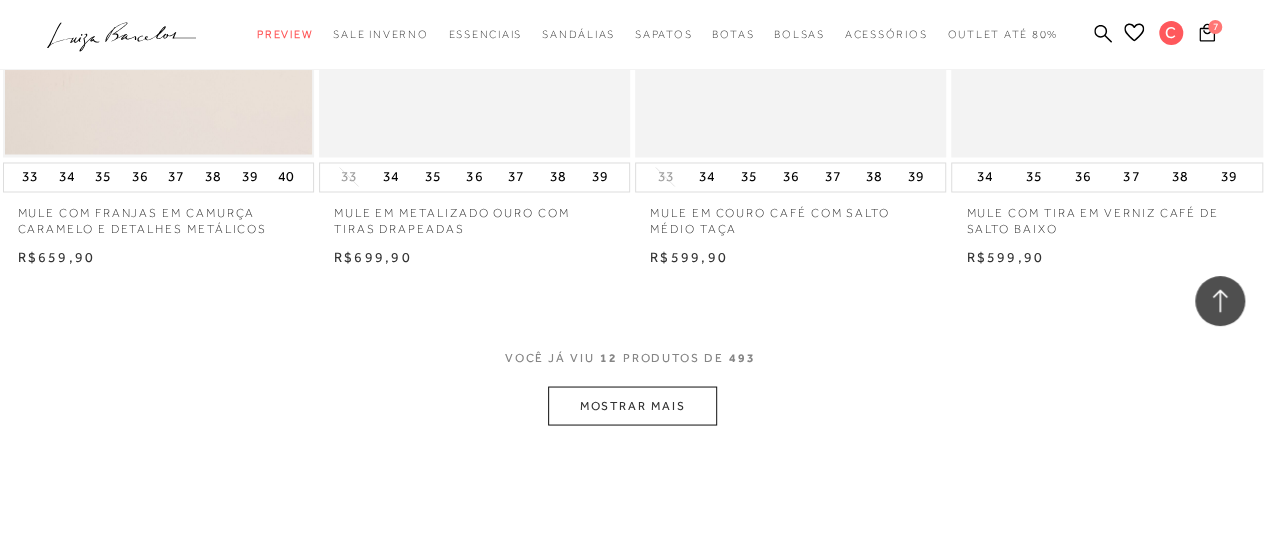 click on "MOSTRAR MAIS" at bounding box center (632, 405) 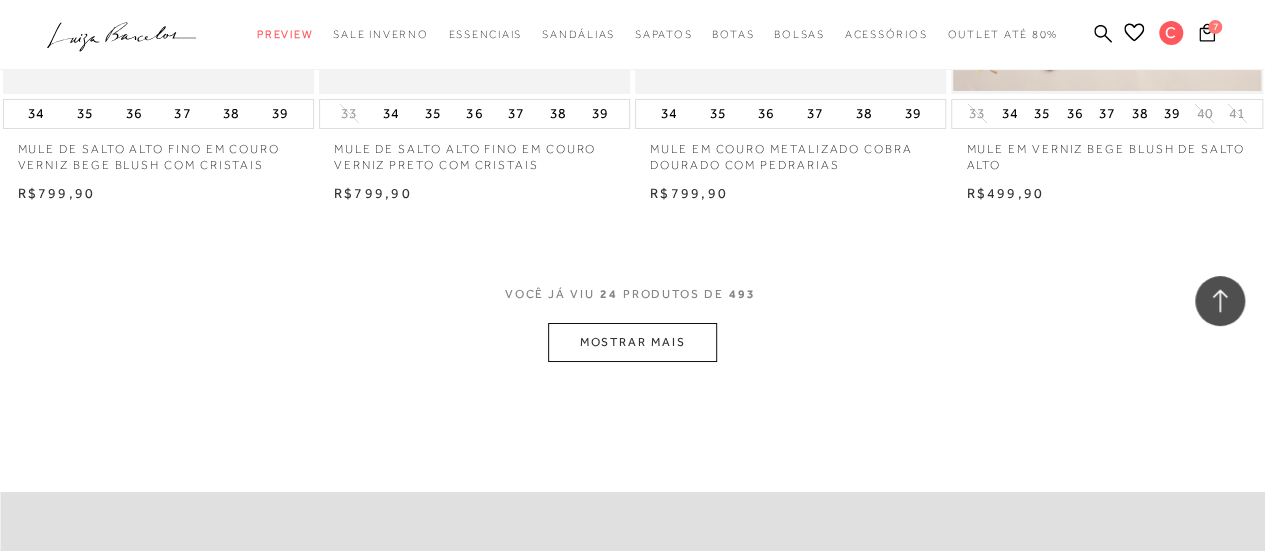 scroll, scrollTop: 3540, scrollLeft: 0, axis: vertical 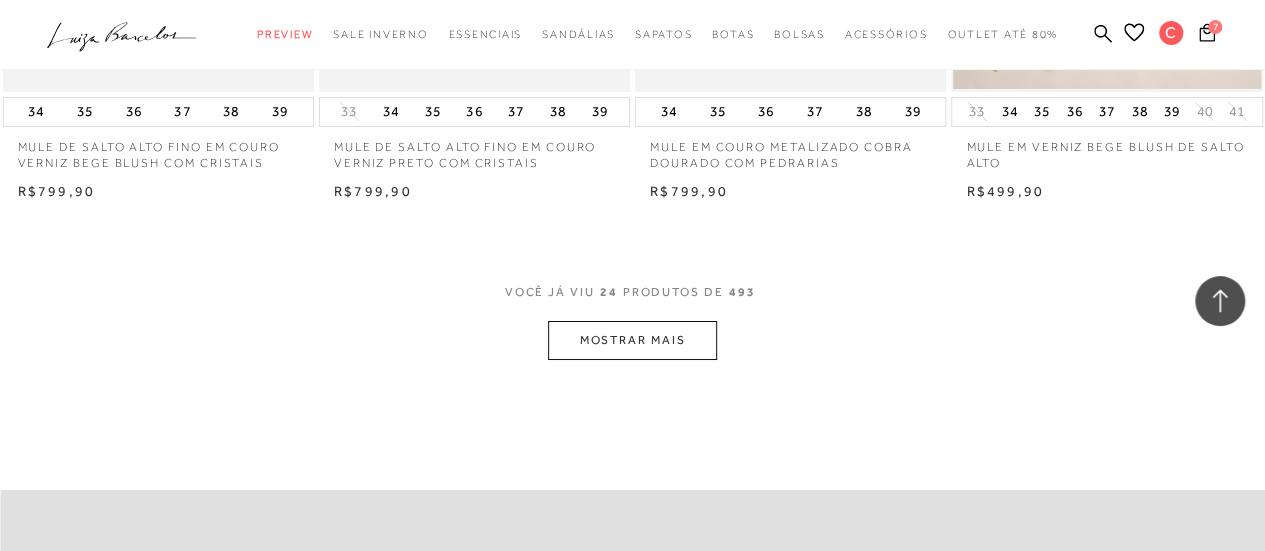 click on "MOSTRAR MAIS" at bounding box center [632, 340] 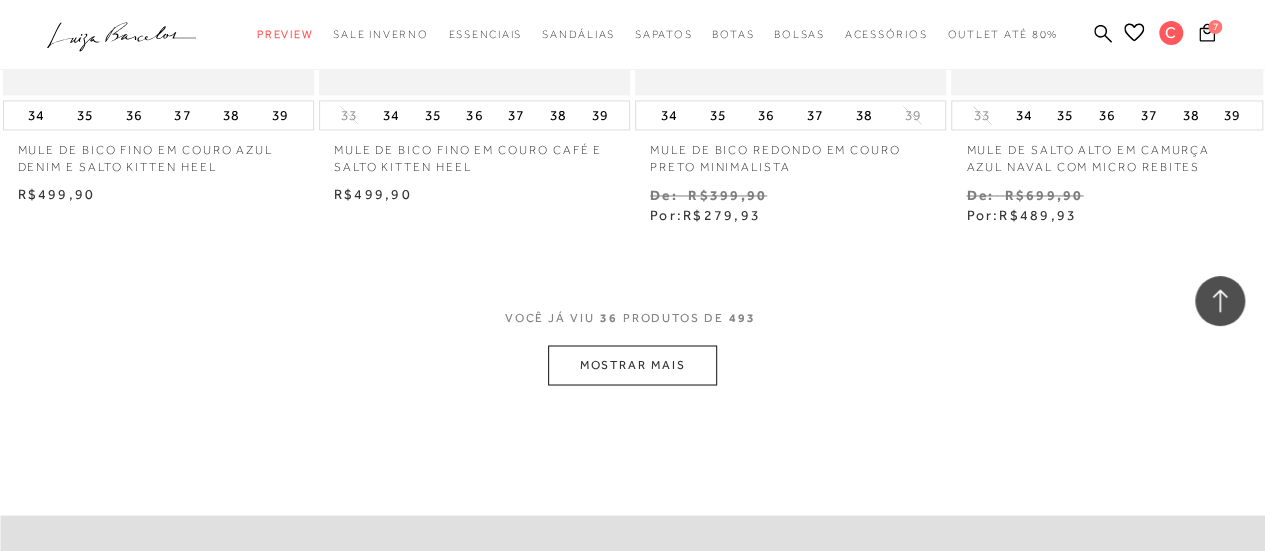 scroll, scrollTop: 5370, scrollLeft: 0, axis: vertical 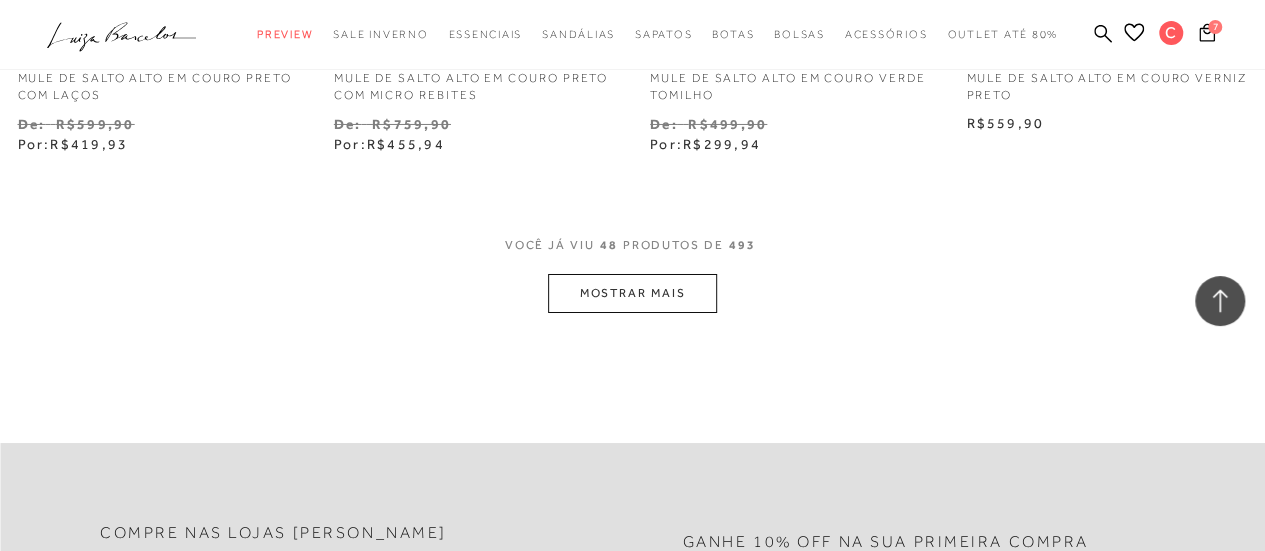 click on "MOSTRAR MAIS" at bounding box center [632, 293] 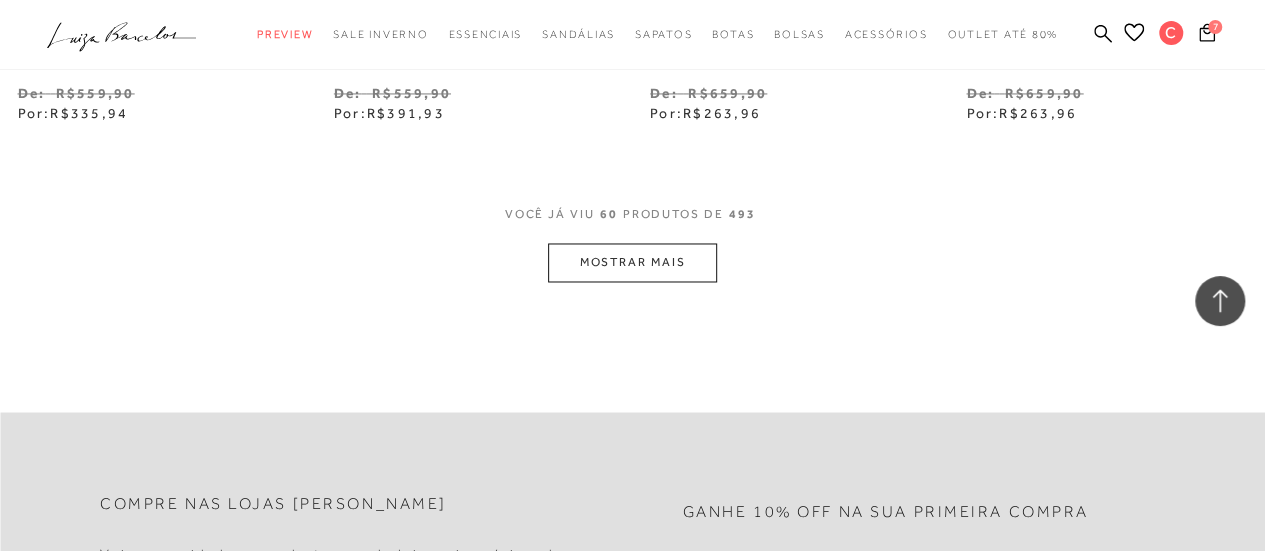 scroll, scrollTop: 9164, scrollLeft: 0, axis: vertical 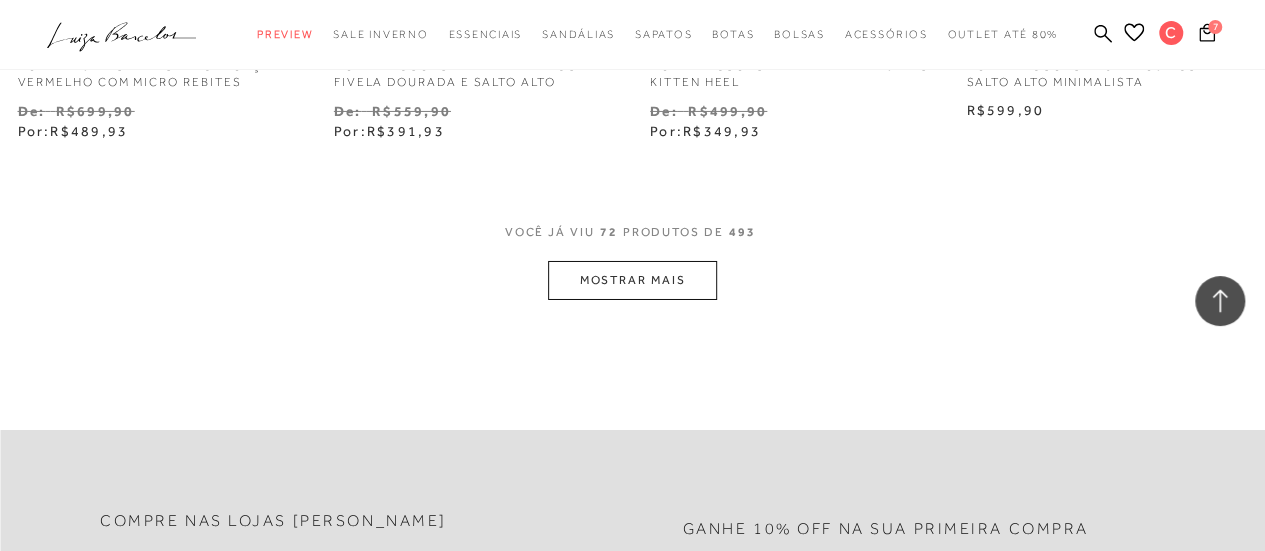 click on "MOSTRAR MAIS" at bounding box center (632, 280) 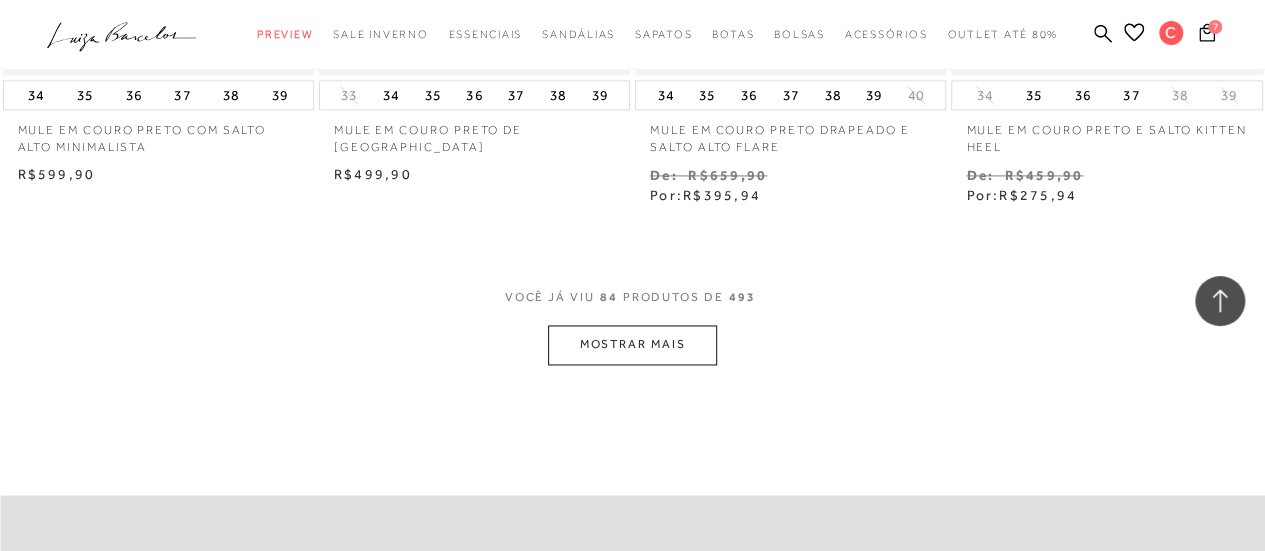 scroll, scrollTop: 12790, scrollLeft: 0, axis: vertical 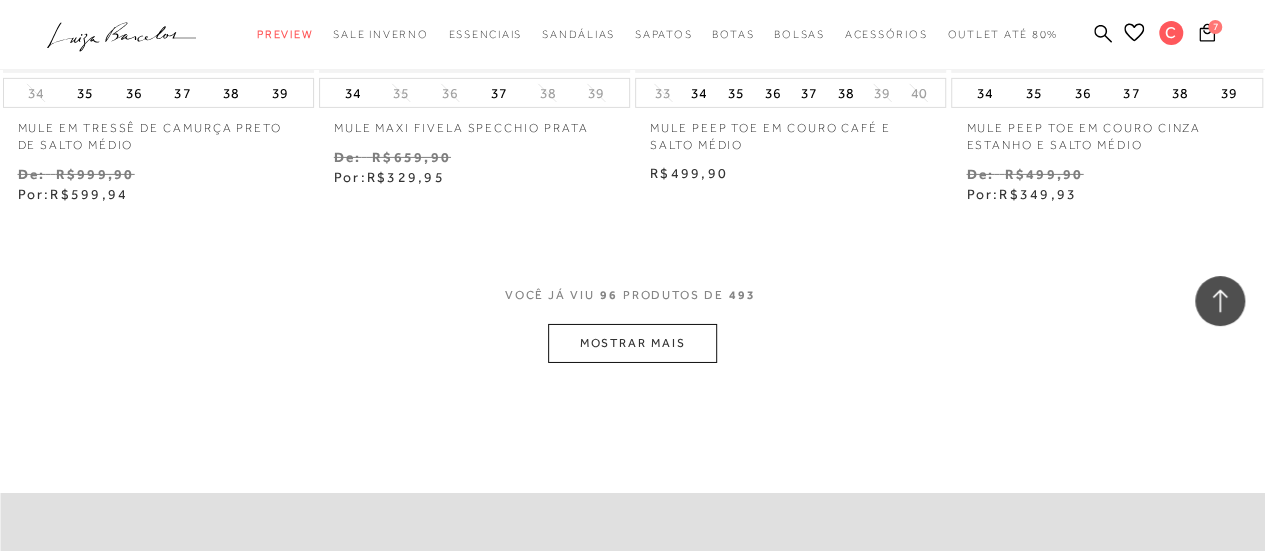 click on "MOSTRAR MAIS" at bounding box center [632, 343] 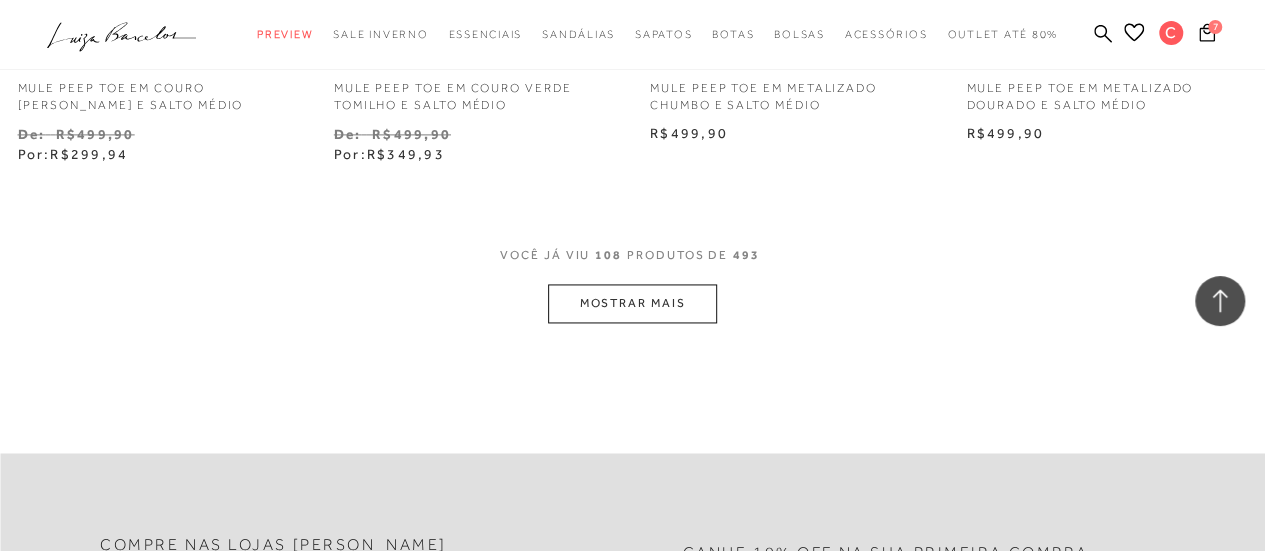 scroll, scrollTop: 16542, scrollLeft: 0, axis: vertical 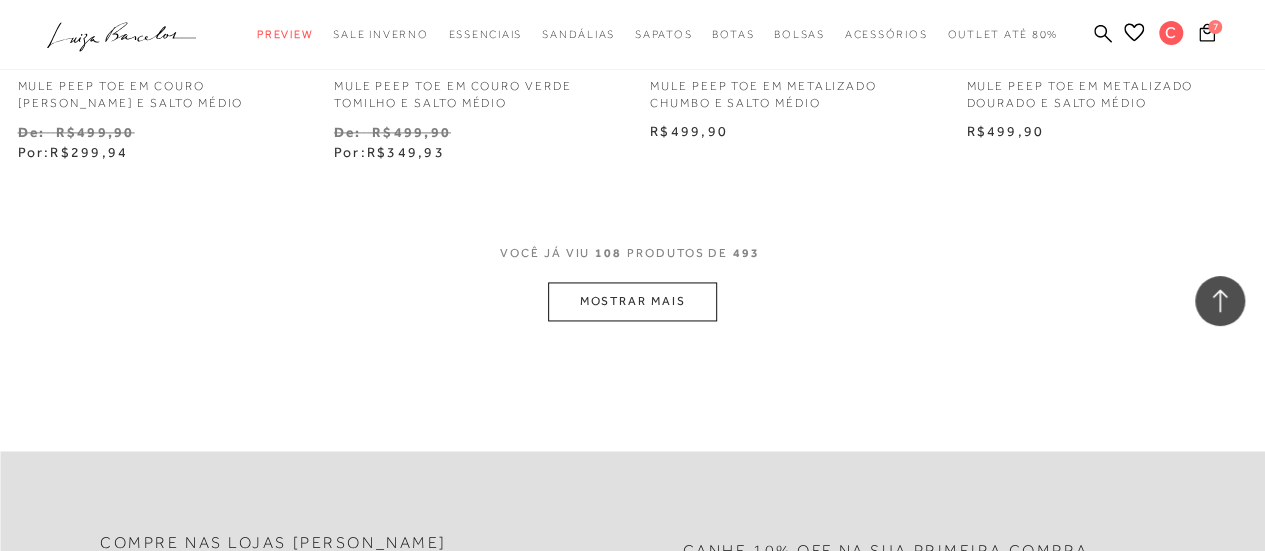 click on "MOSTRAR MAIS" at bounding box center [632, 301] 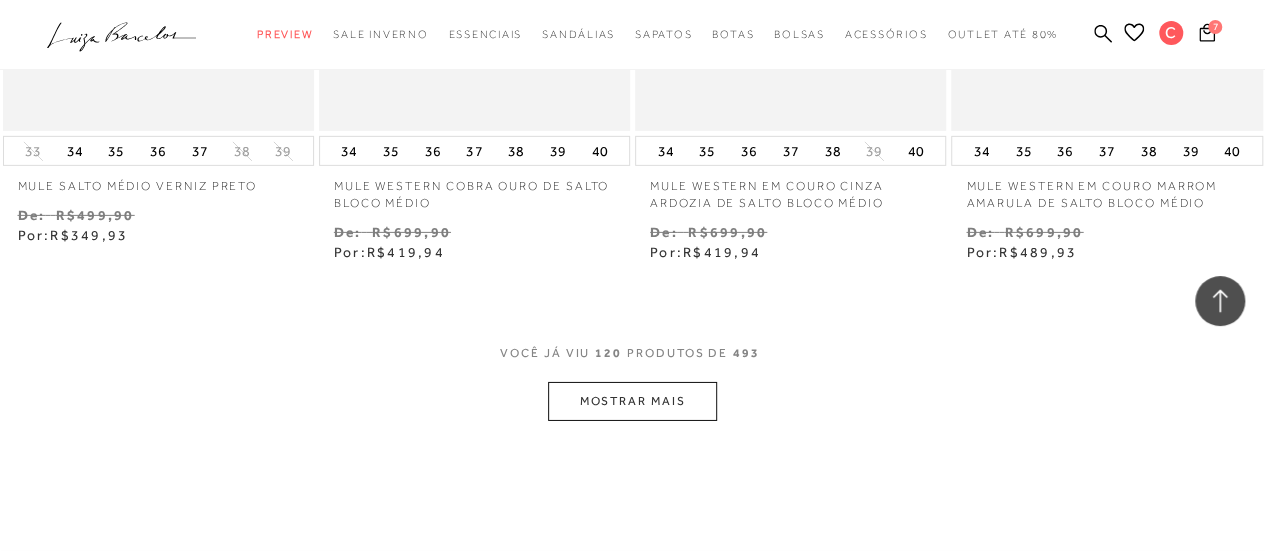 scroll, scrollTop: 18302, scrollLeft: 0, axis: vertical 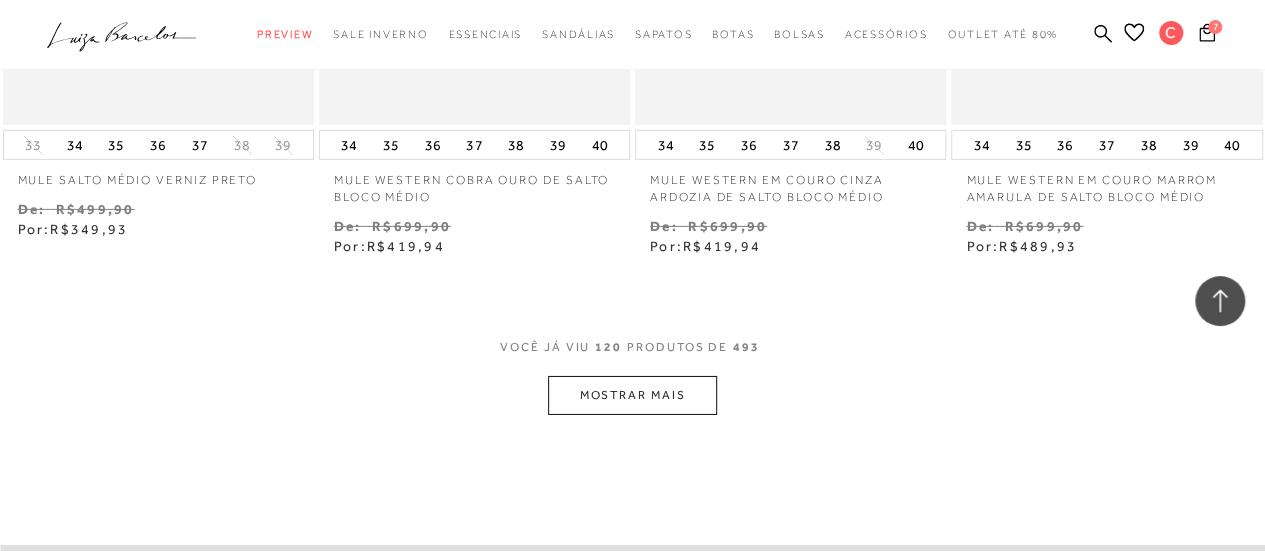 click on "MOSTRAR MAIS" at bounding box center (632, 395) 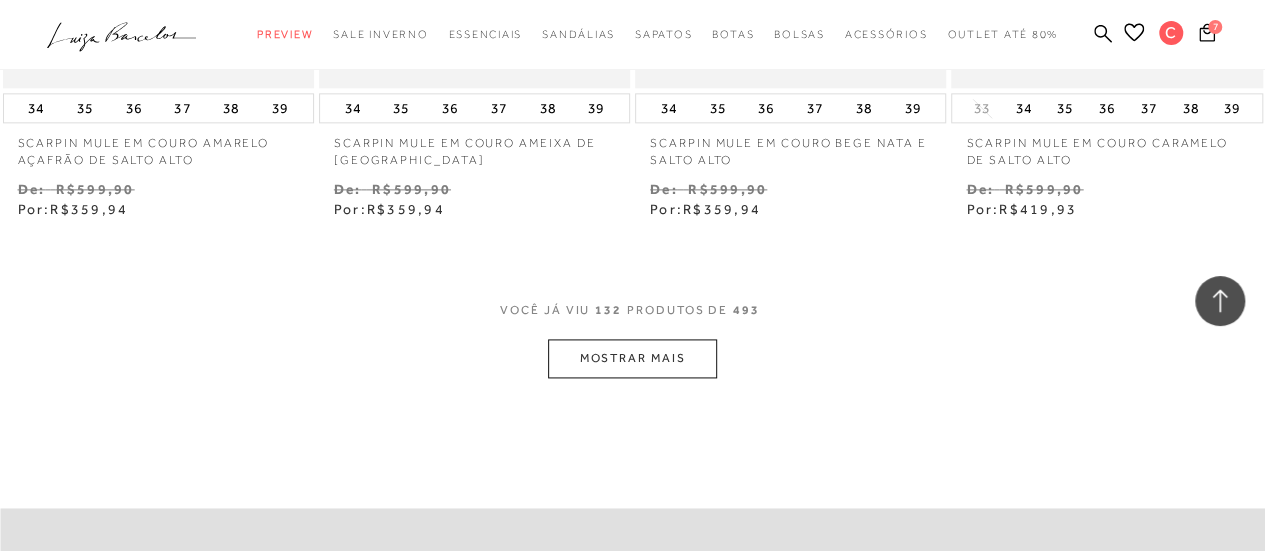 scroll, scrollTop: 20212, scrollLeft: 0, axis: vertical 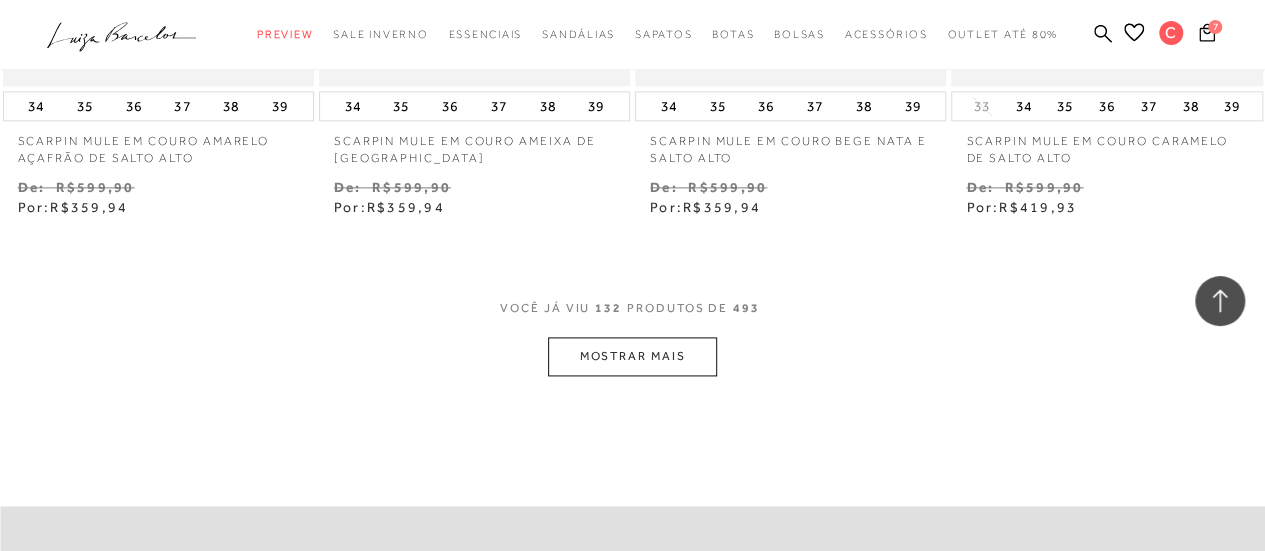 click on "MOSTRAR MAIS" at bounding box center [632, 356] 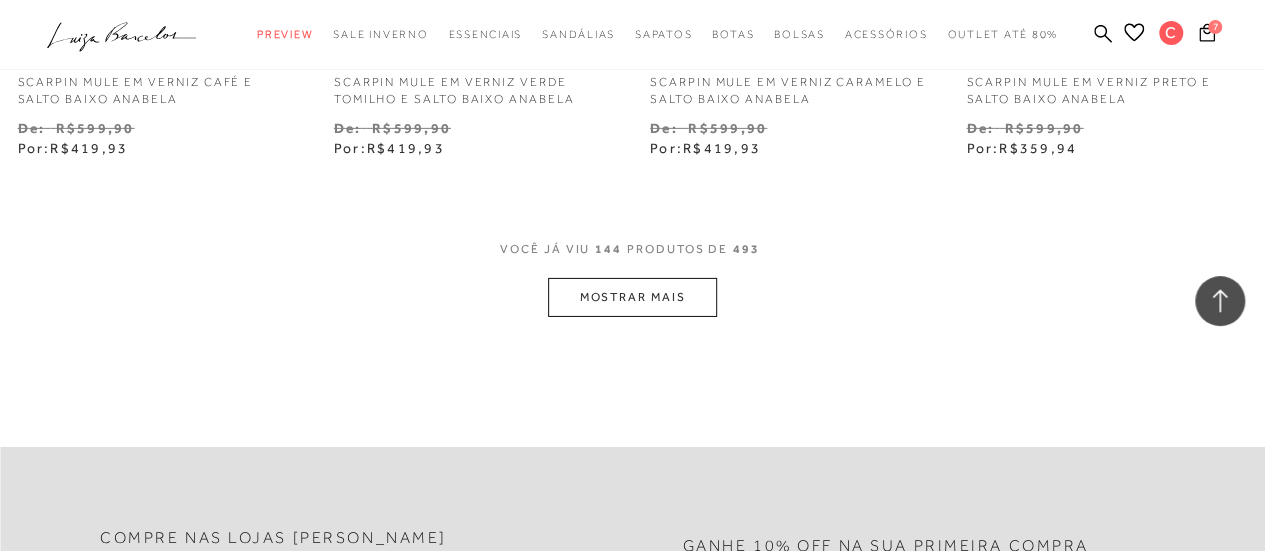 scroll, scrollTop: 22144, scrollLeft: 0, axis: vertical 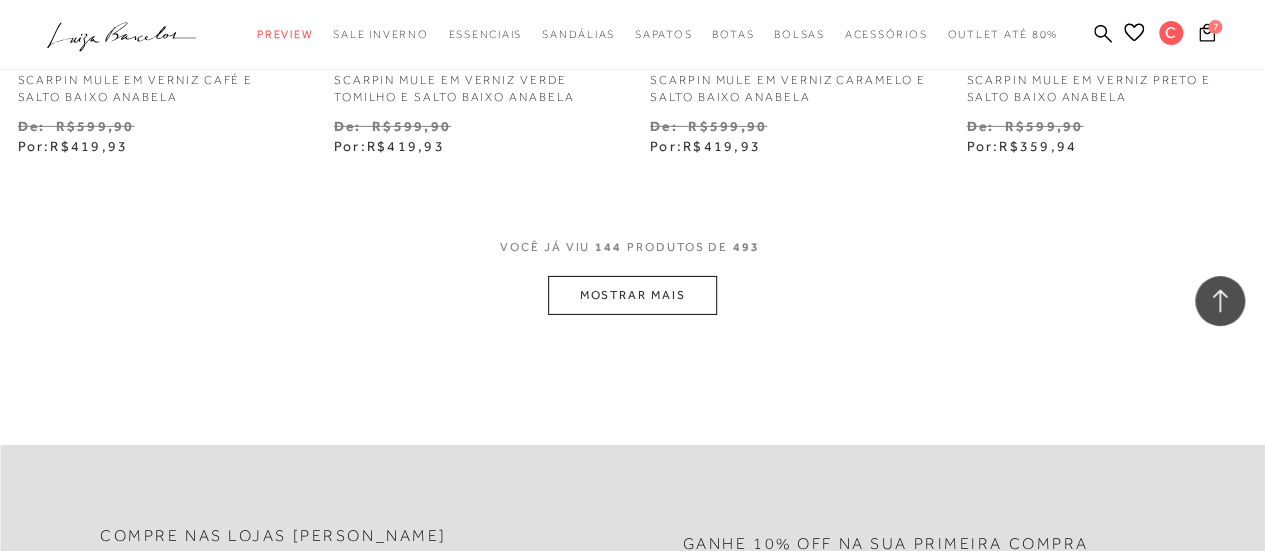 click on "MOSTRAR MAIS" at bounding box center (632, 295) 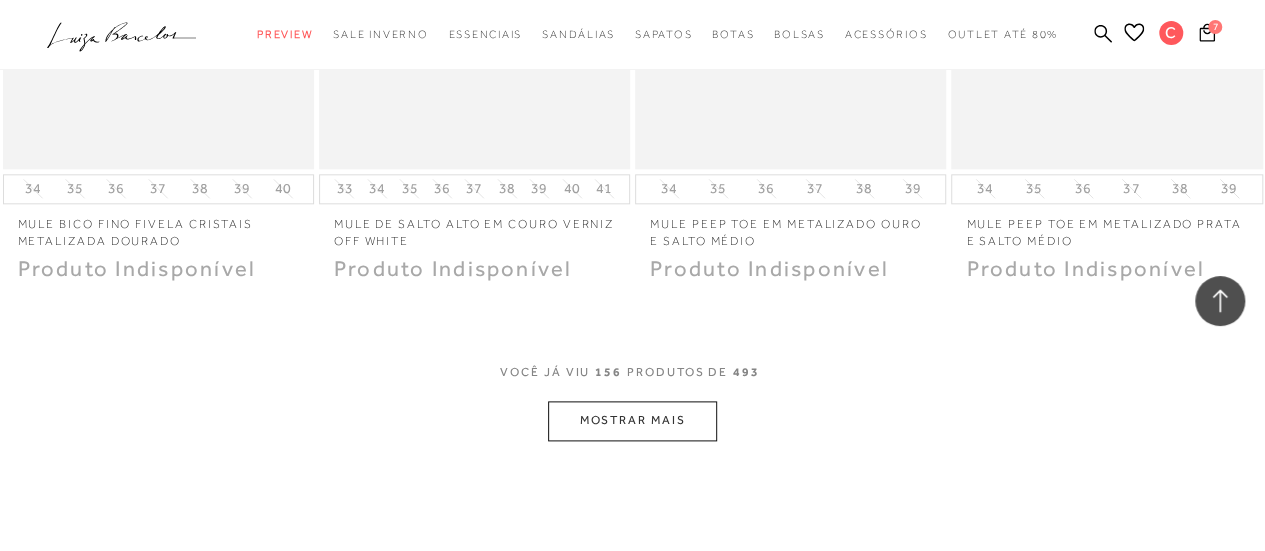 scroll, scrollTop: 23850, scrollLeft: 0, axis: vertical 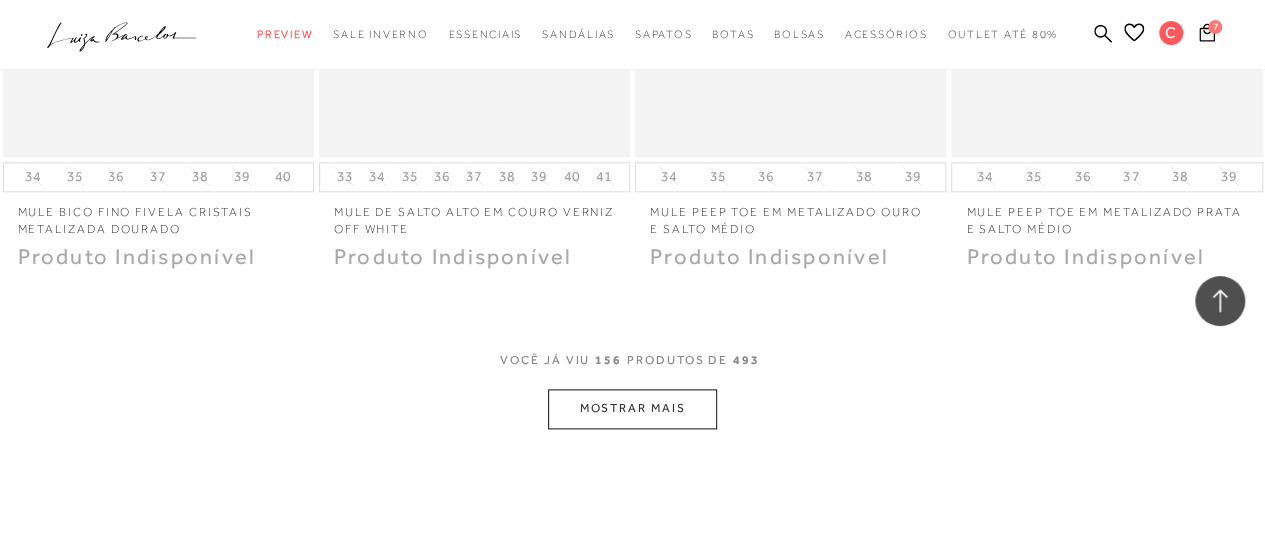 click on "MOSTRAR MAIS" at bounding box center [632, 408] 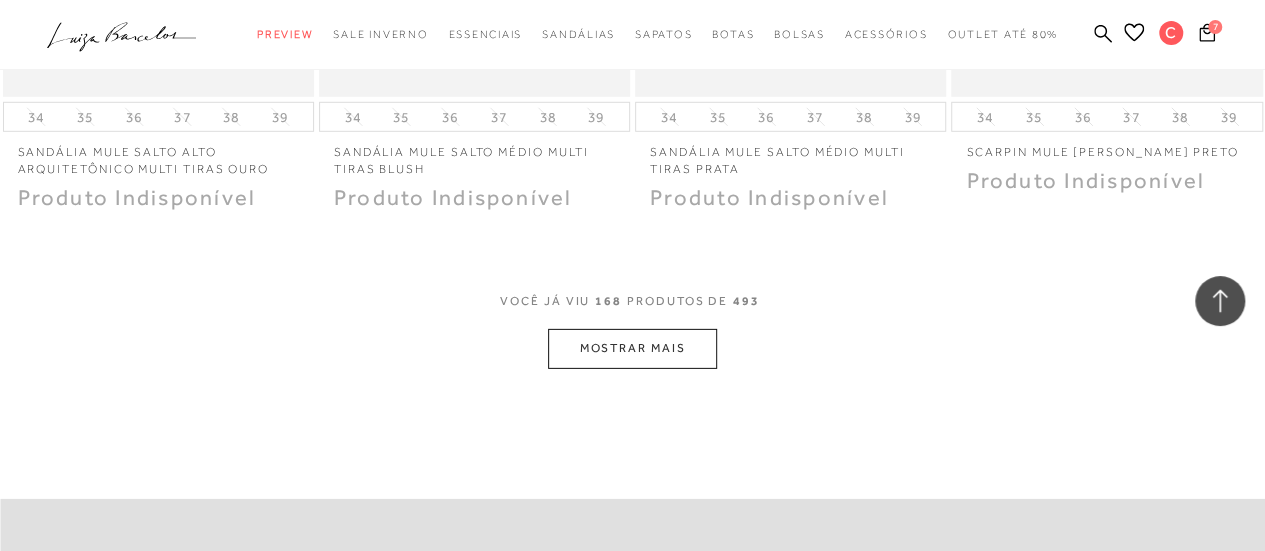 scroll, scrollTop: 25712, scrollLeft: 0, axis: vertical 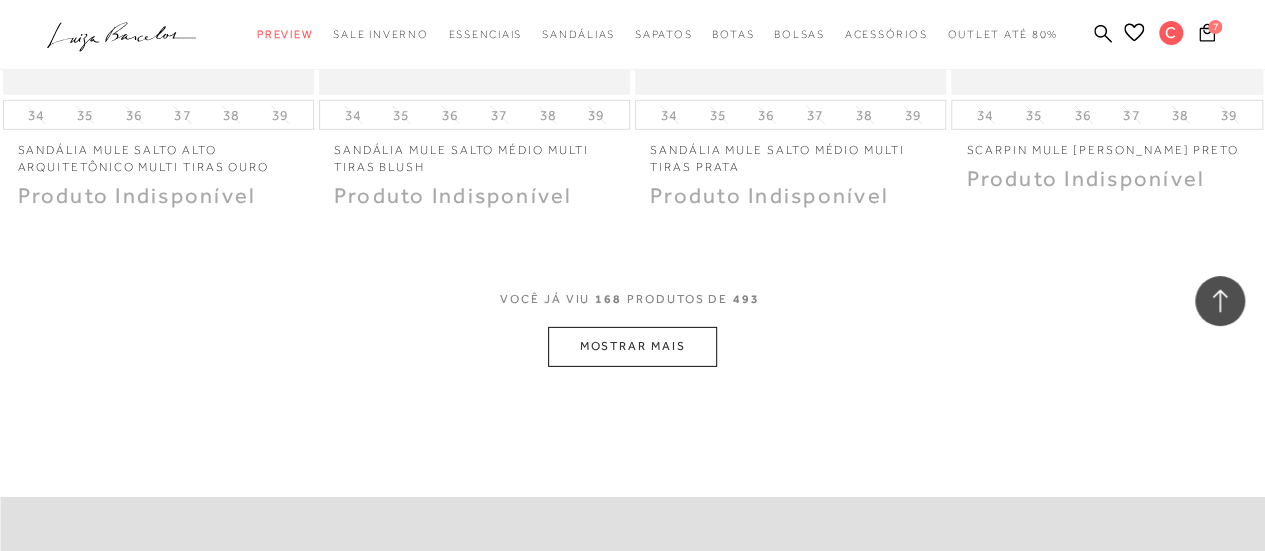 click on "MOSTRAR MAIS" at bounding box center [632, 346] 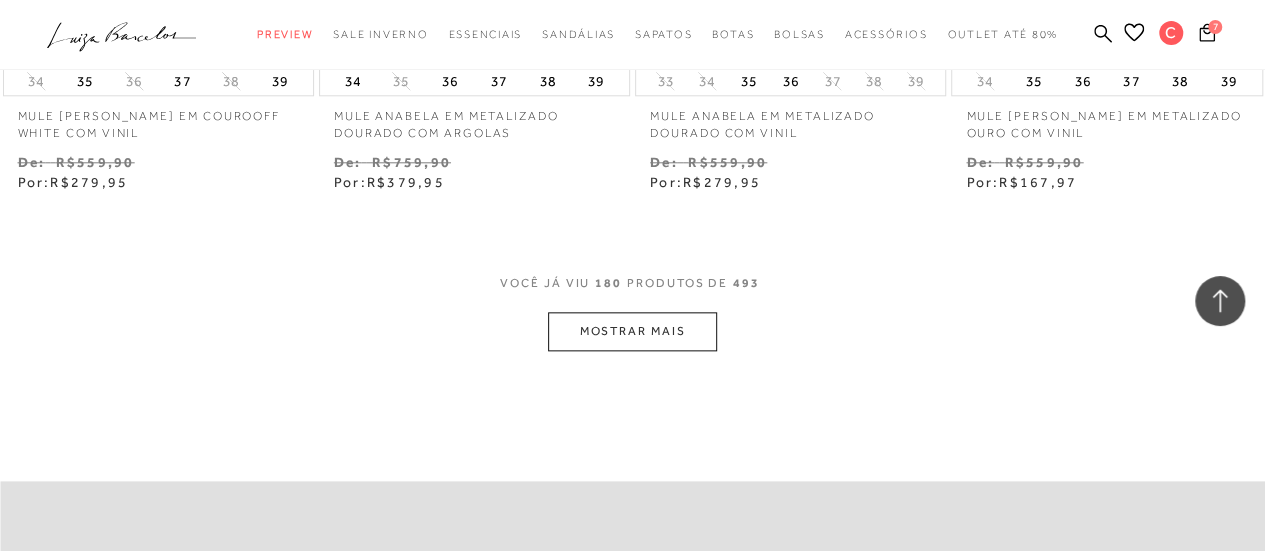 scroll, scrollTop: 27584, scrollLeft: 0, axis: vertical 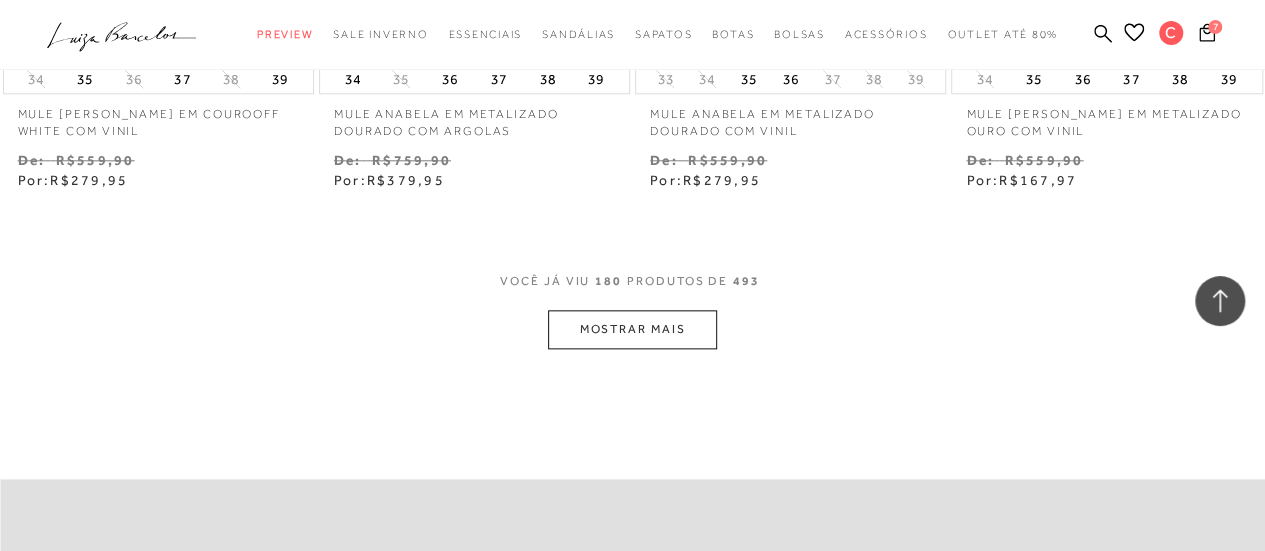 click on "MOSTRAR MAIS" at bounding box center (632, 329) 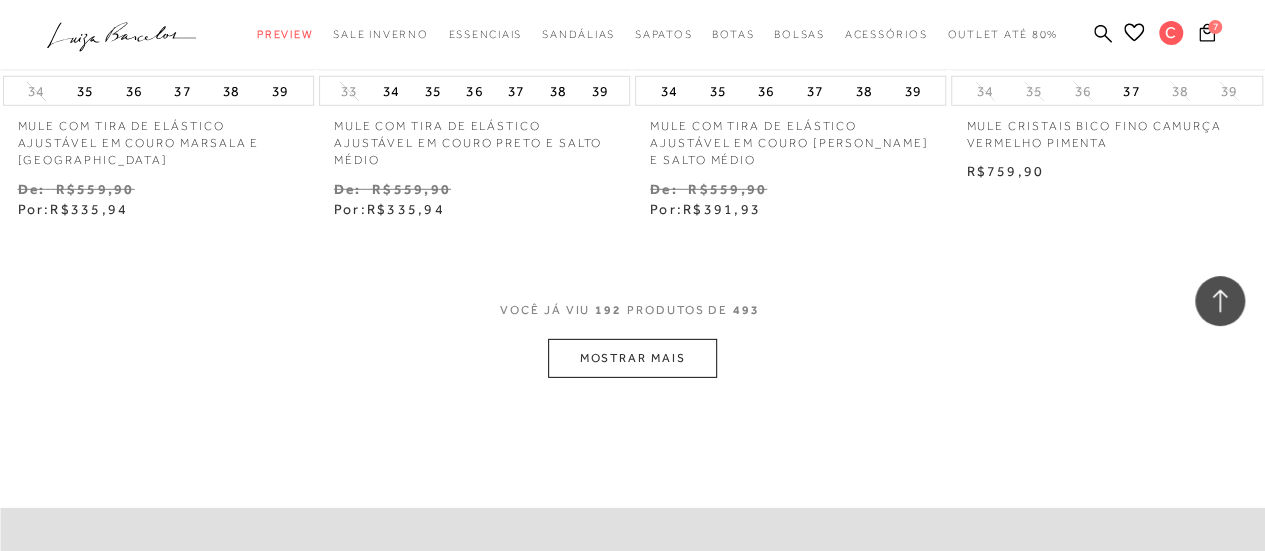 scroll, scrollTop: 29432, scrollLeft: 0, axis: vertical 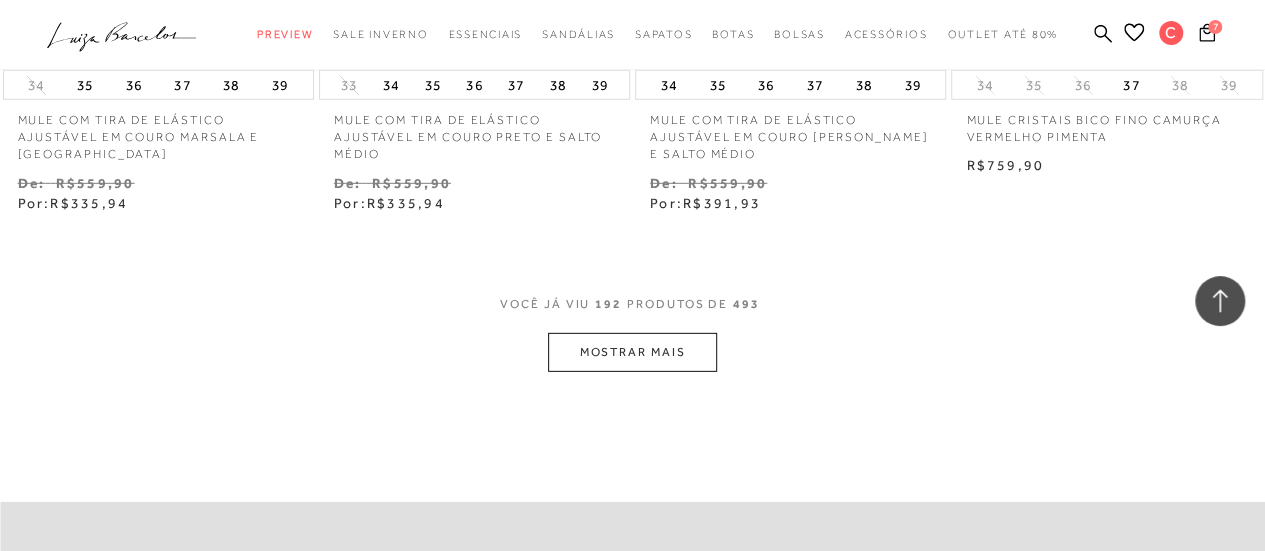 click on "MOSTRAR MAIS" at bounding box center [632, 352] 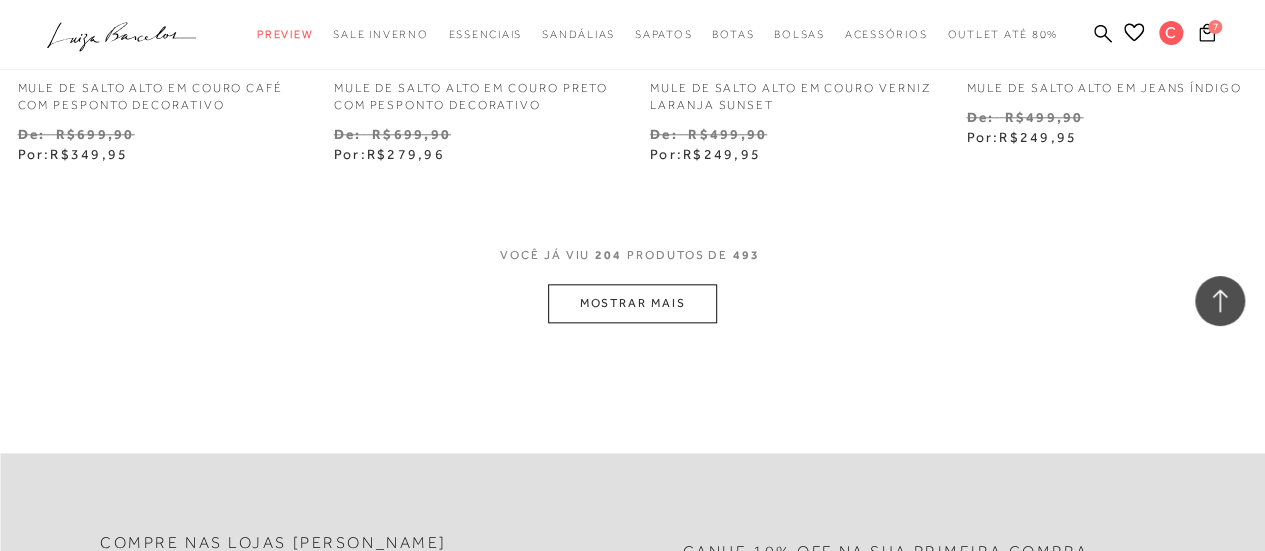 scroll, scrollTop: 31354, scrollLeft: 0, axis: vertical 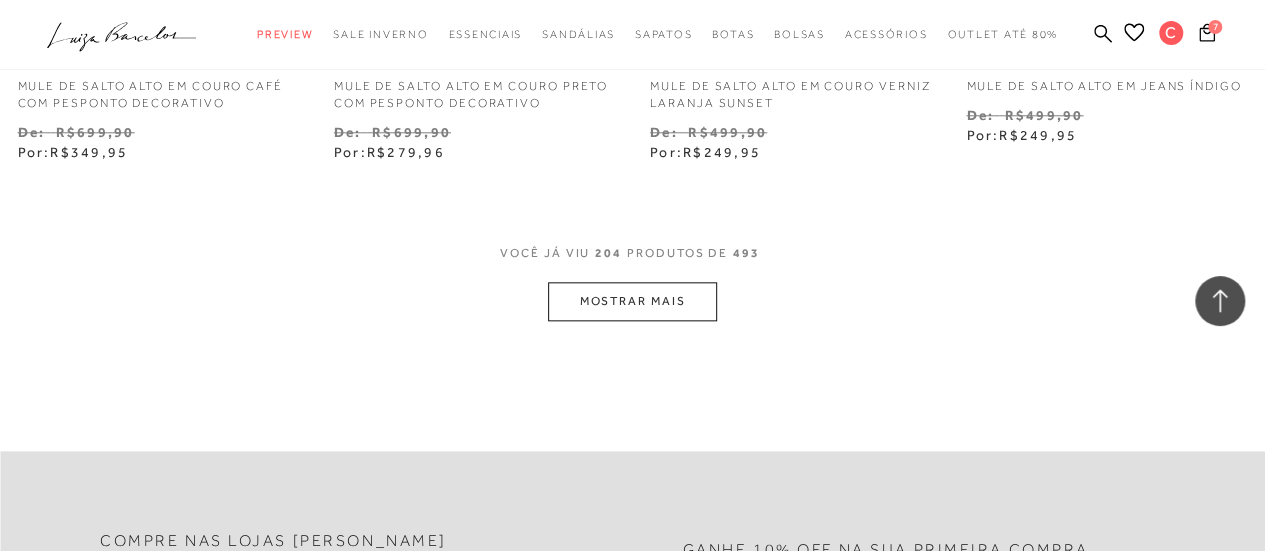click on "MOSTRAR MAIS" at bounding box center (632, 301) 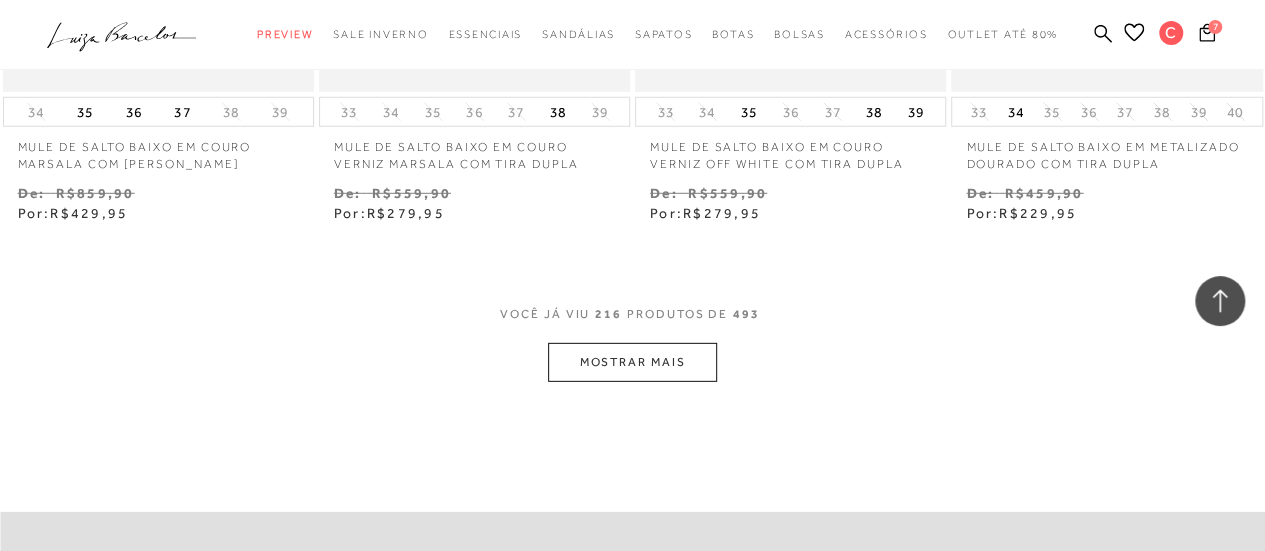 scroll, scrollTop: 33166, scrollLeft: 0, axis: vertical 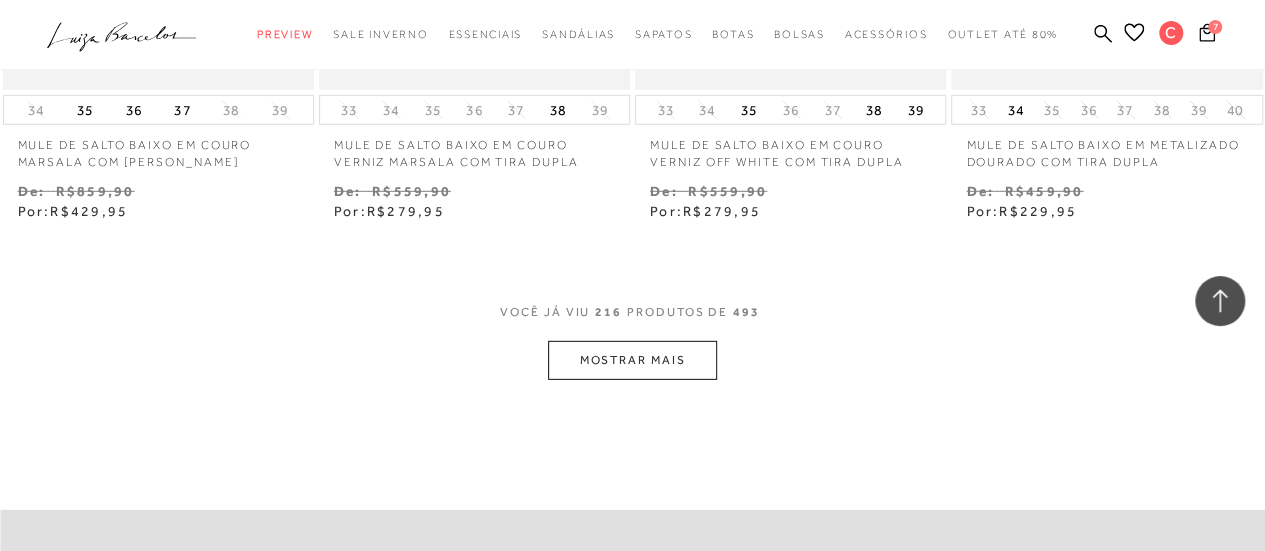 click on "MOSTRAR MAIS" at bounding box center [632, 360] 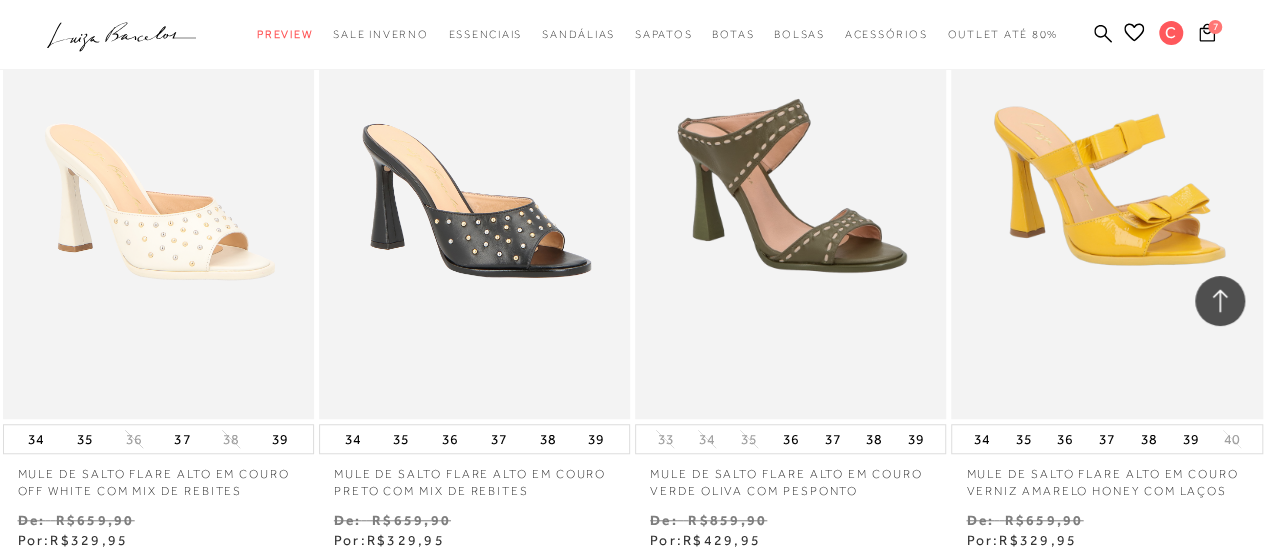 scroll, scrollTop: 34706, scrollLeft: 0, axis: vertical 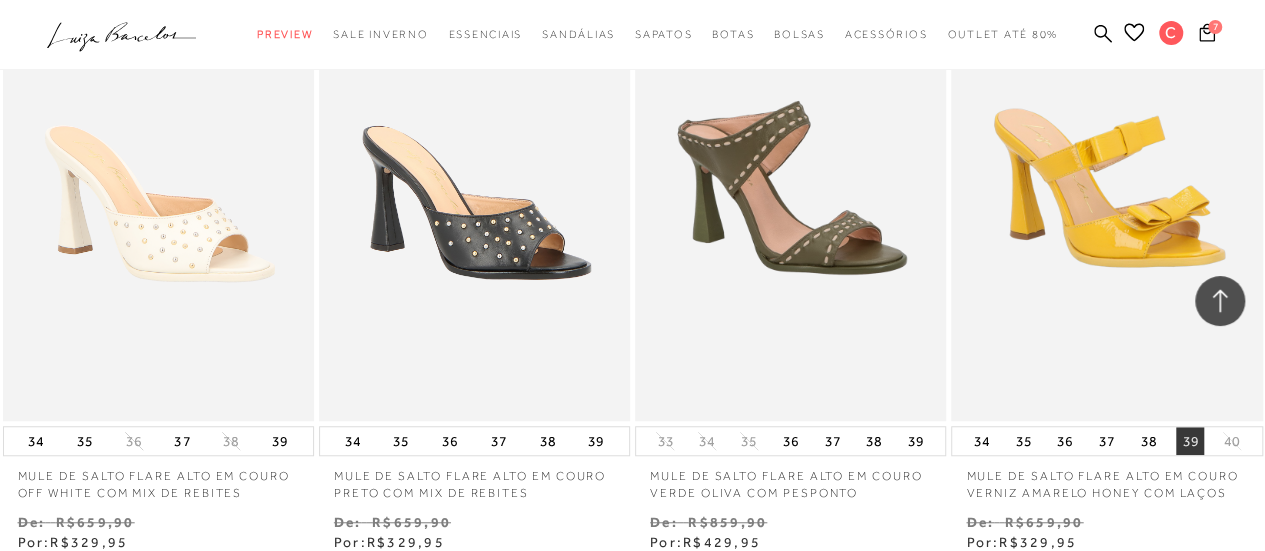 click on "39" at bounding box center (1190, 441) 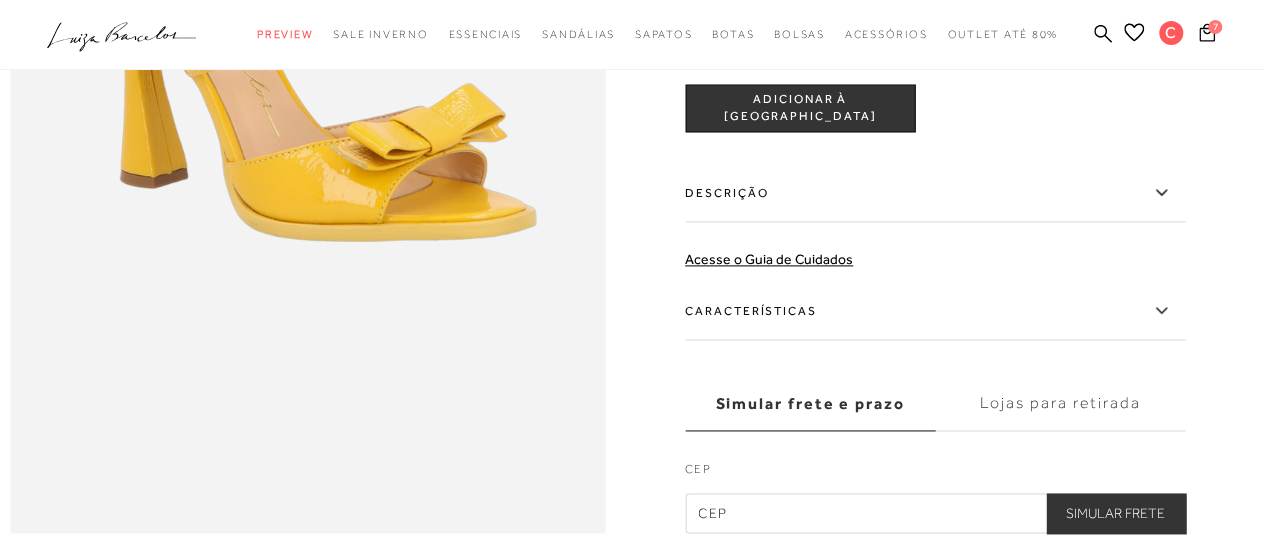 scroll, scrollTop: 1234, scrollLeft: 0, axis: vertical 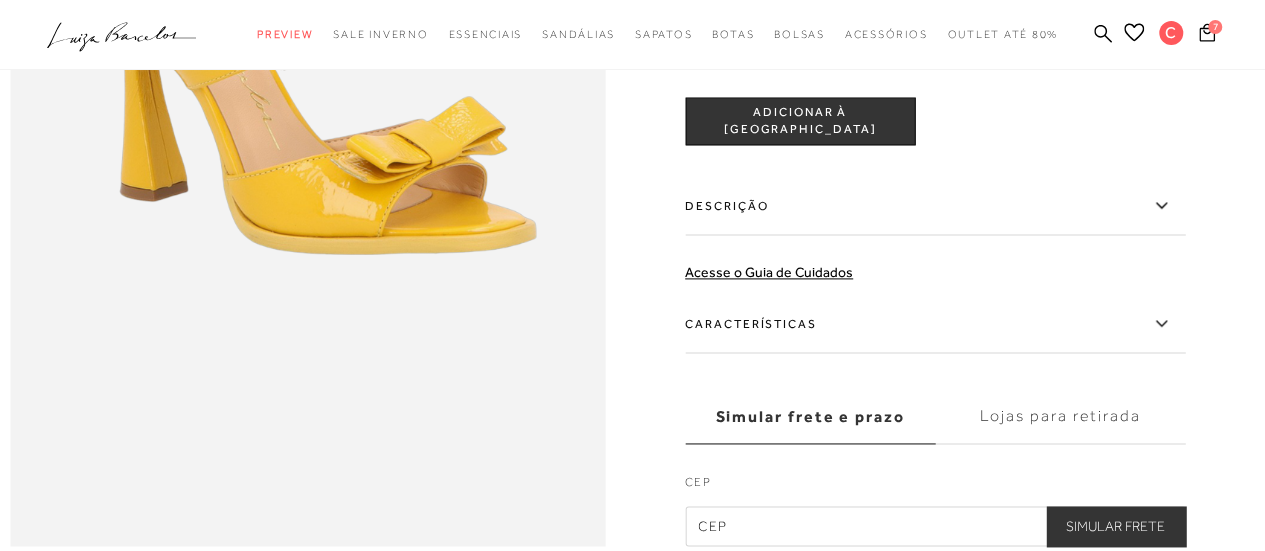 click on "ADICIONAR À [GEOGRAPHIC_DATA]" at bounding box center (800, 121) 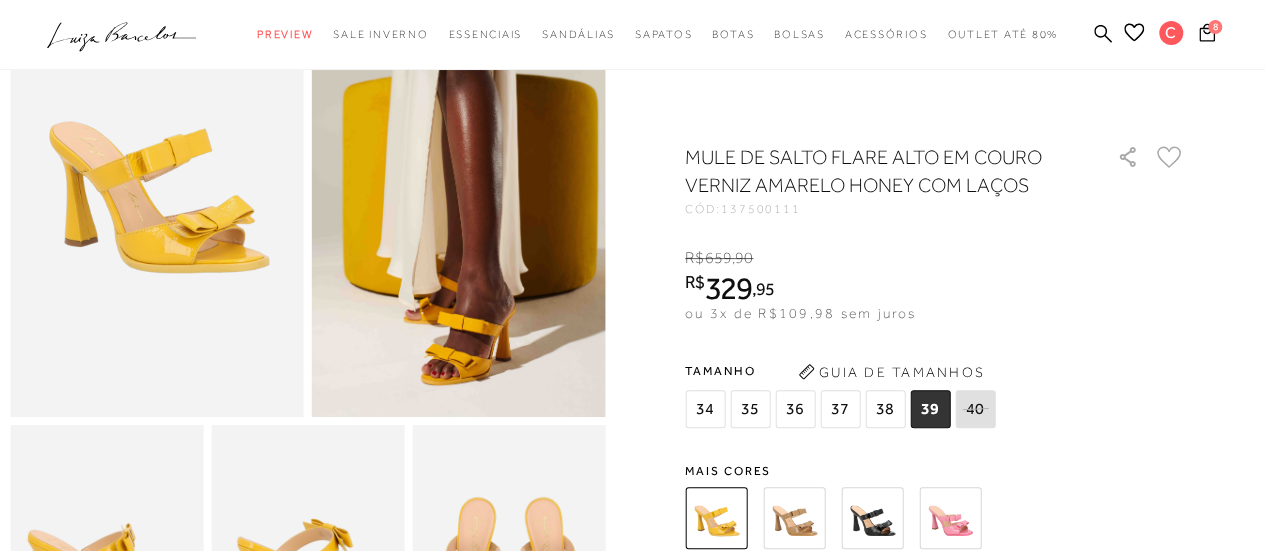 scroll, scrollTop: 0, scrollLeft: 0, axis: both 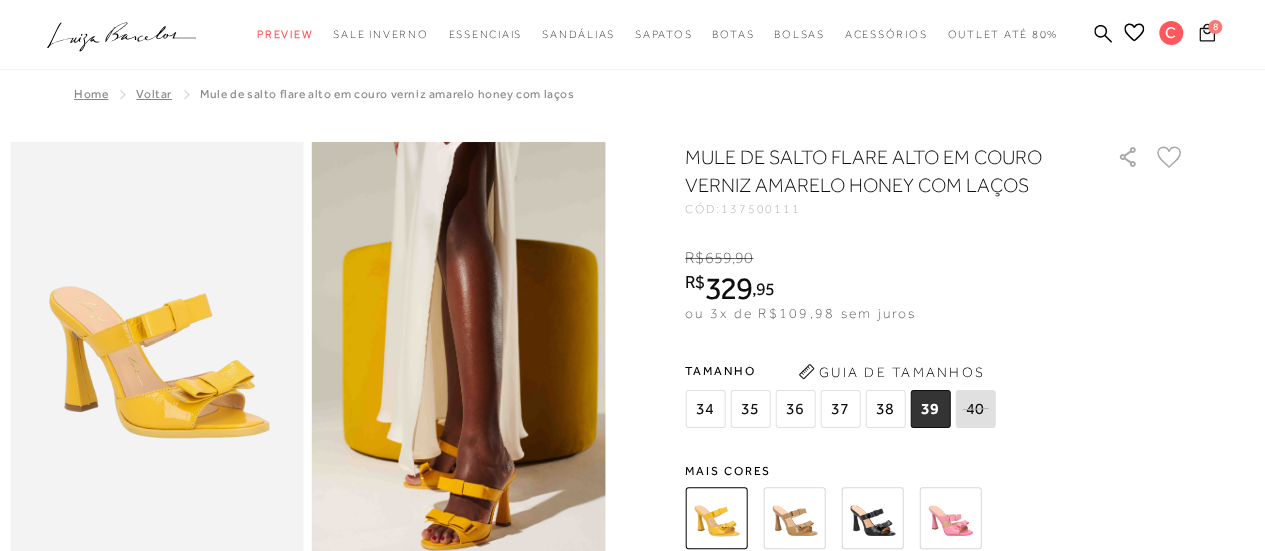 click on "8" at bounding box center [1215, 27] 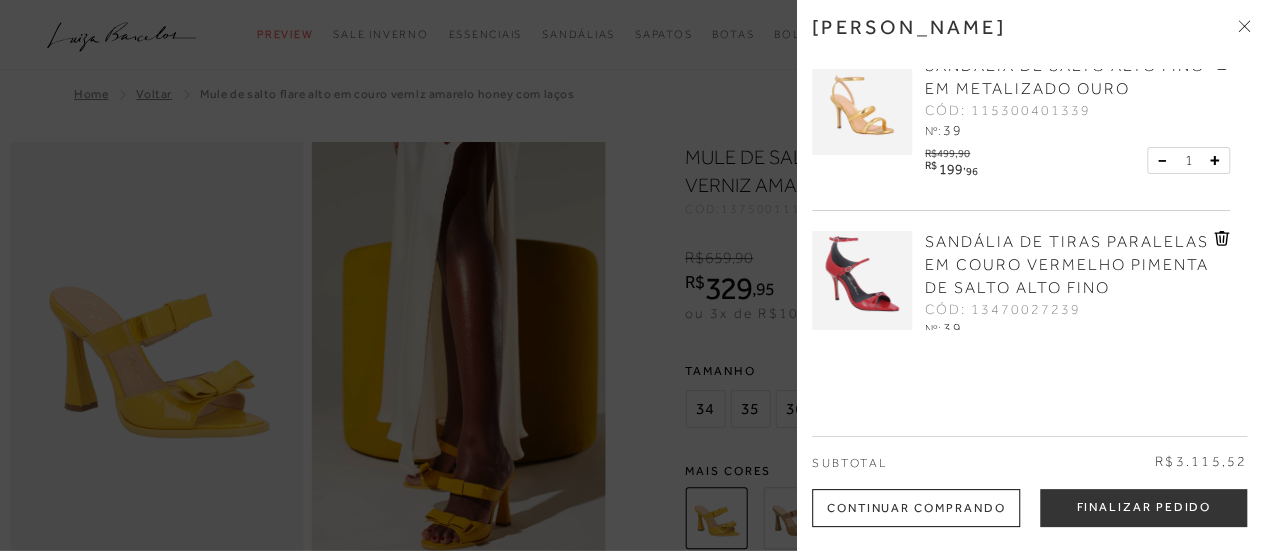 scroll, scrollTop: 36, scrollLeft: 0, axis: vertical 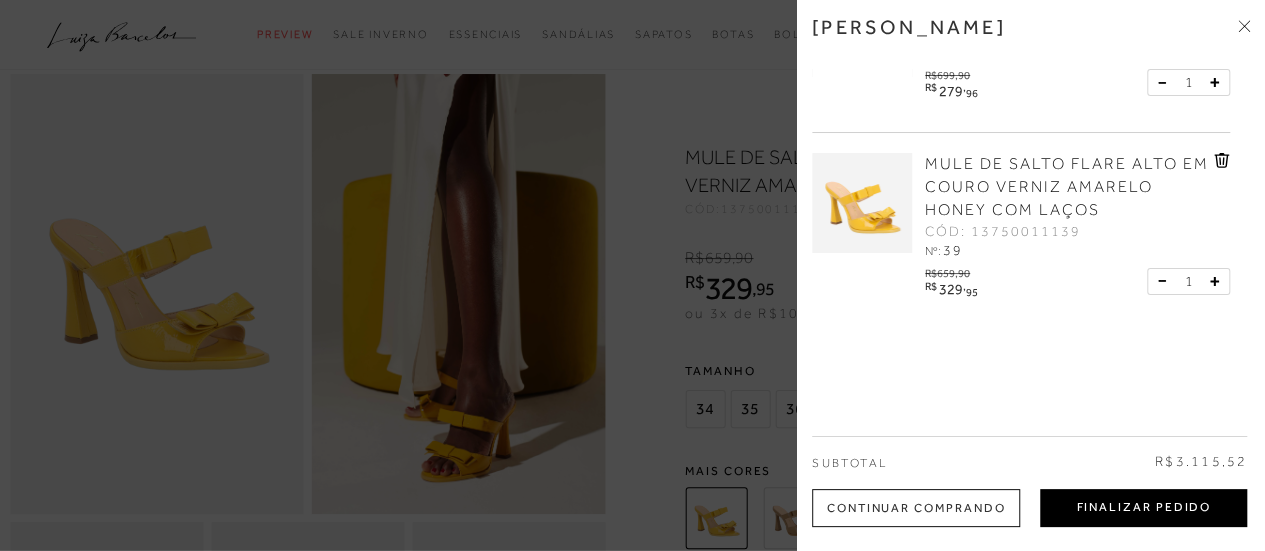 click on "Finalizar Pedido" at bounding box center (1143, 508) 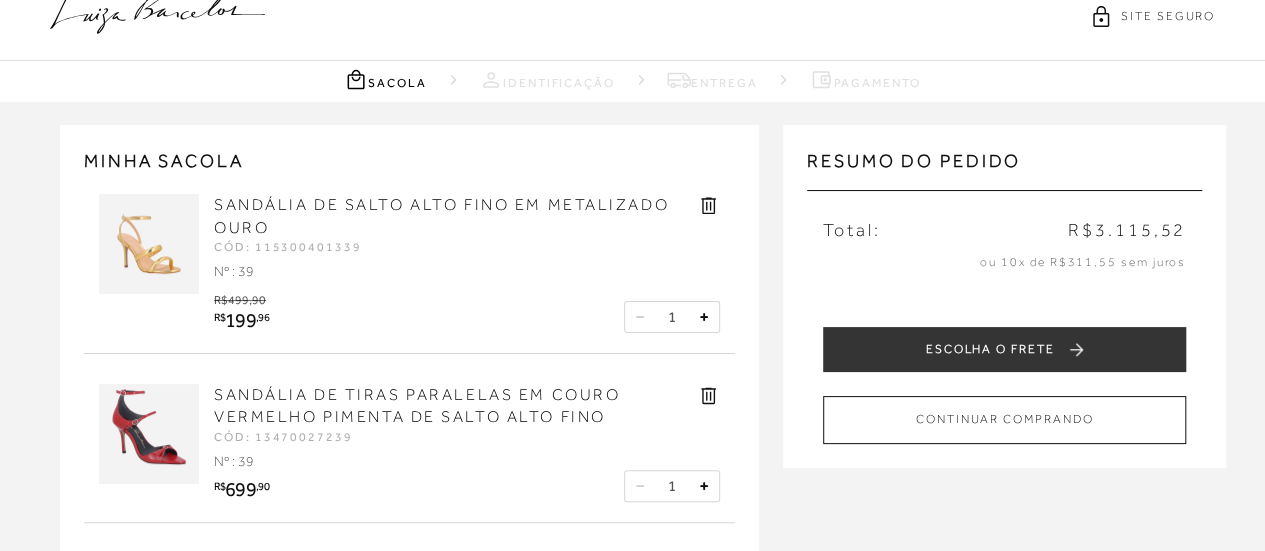 scroll, scrollTop: 157, scrollLeft: 0, axis: vertical 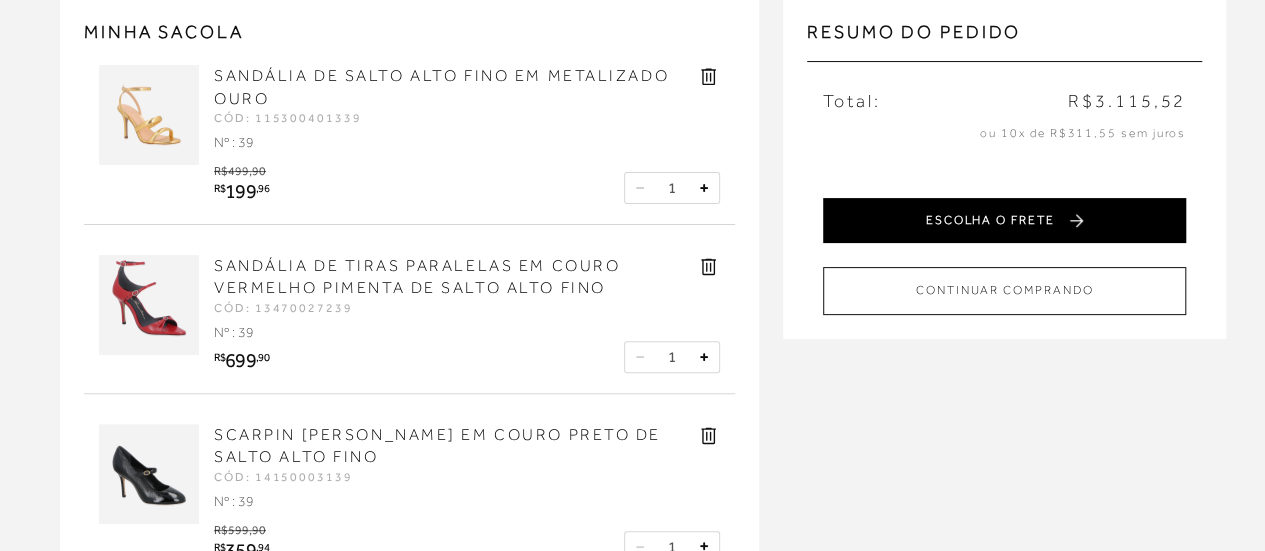 click on "ESCOLHA O FRETE" at bounding box center (1004, 220) 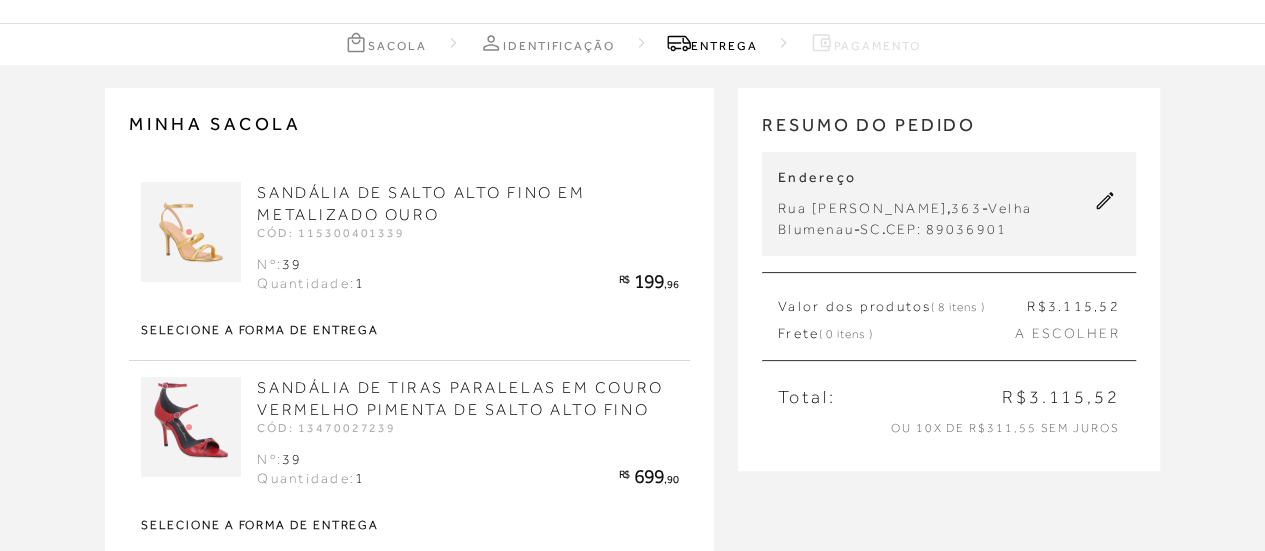 scroll, scrollTop: 66, scrollLeft: 0, axis: vertical 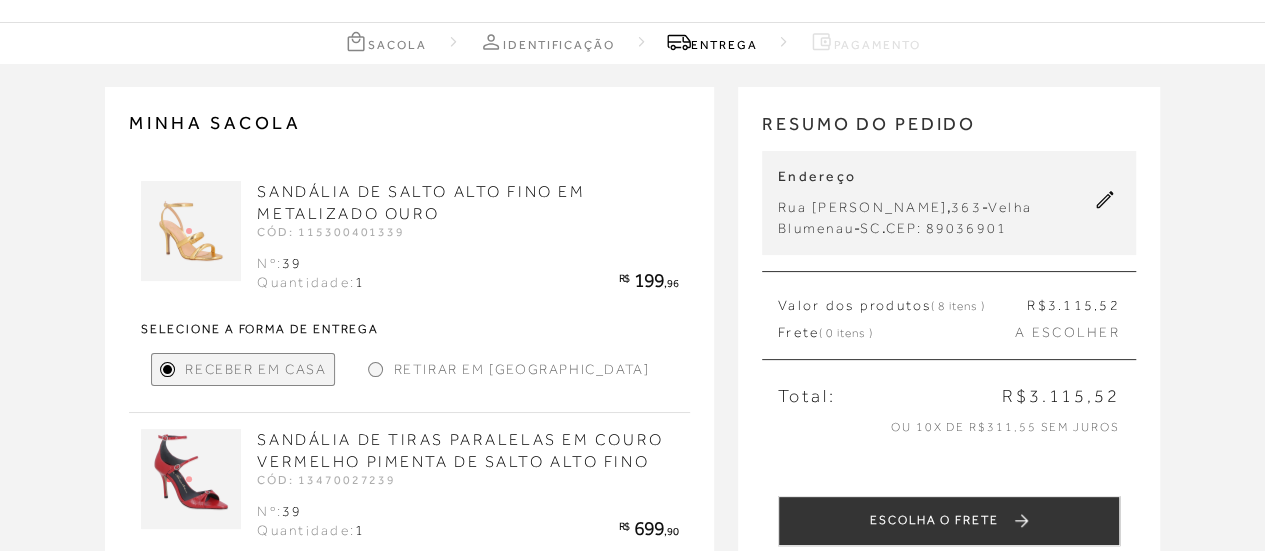 click 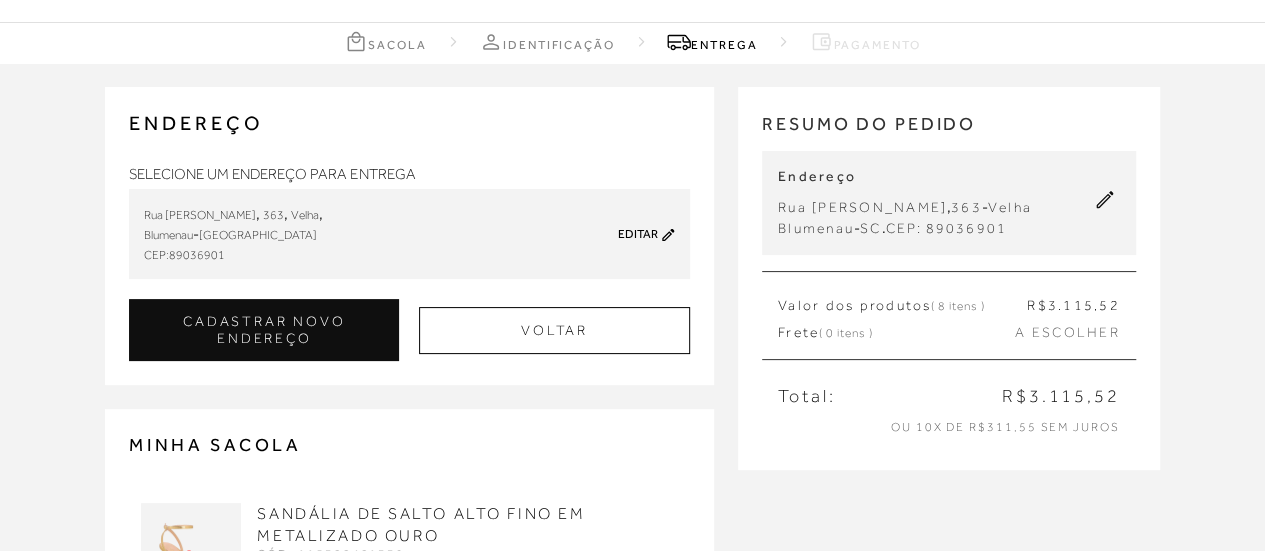scroll, scrollTop: 0, scrollLeft: 0, axis: both 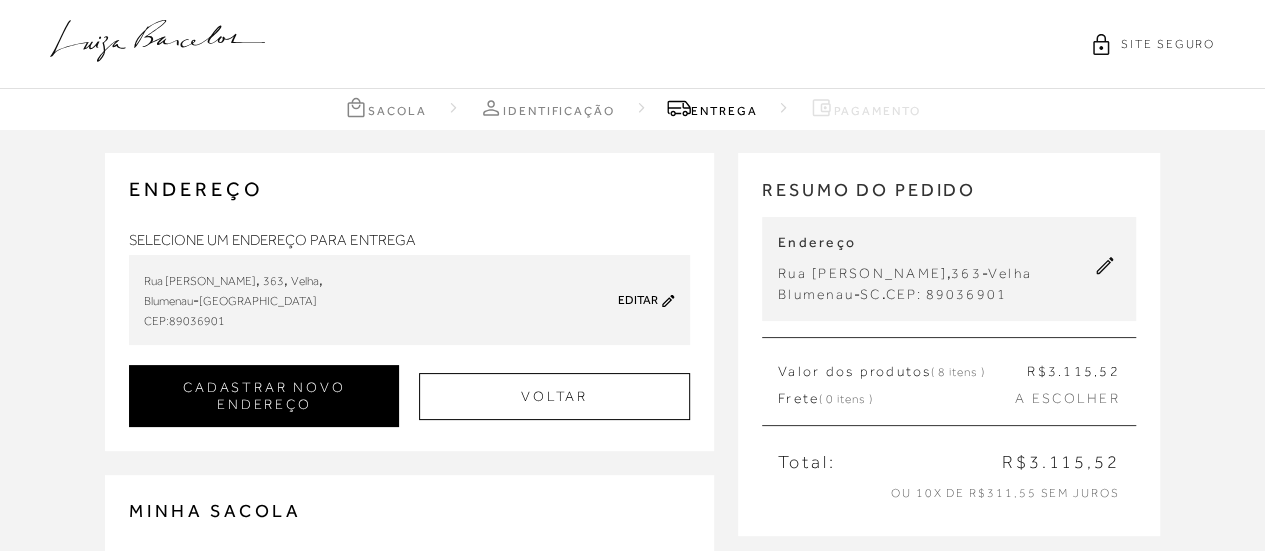 click on "CADASTRAR NOVO ENDEREÇO" at bounding box center [264, 396] 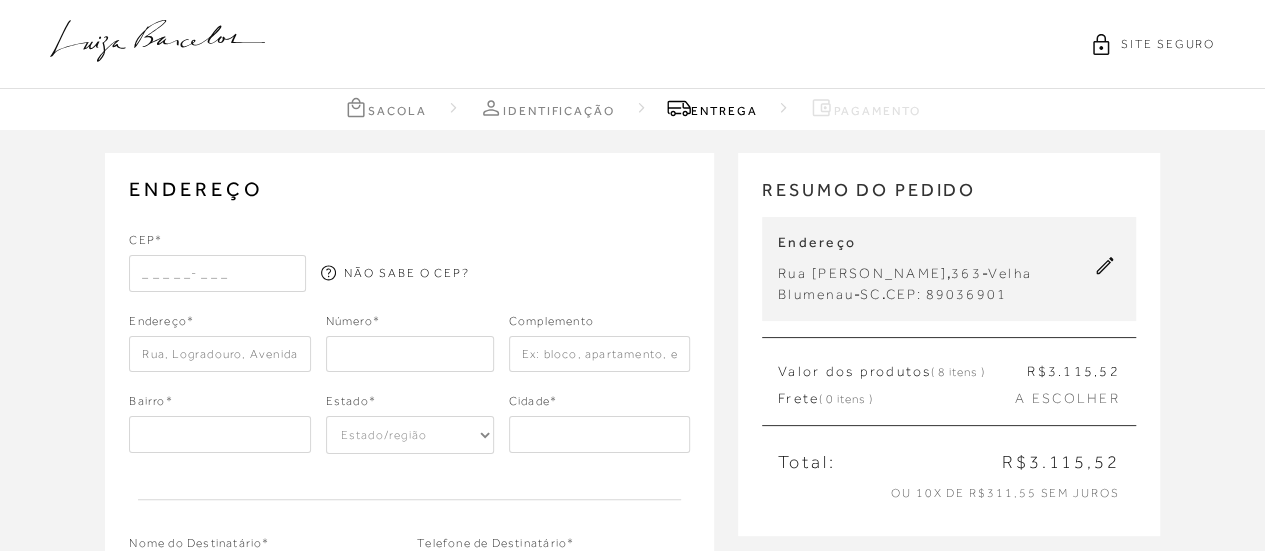 click at bounding box center (217, 273) 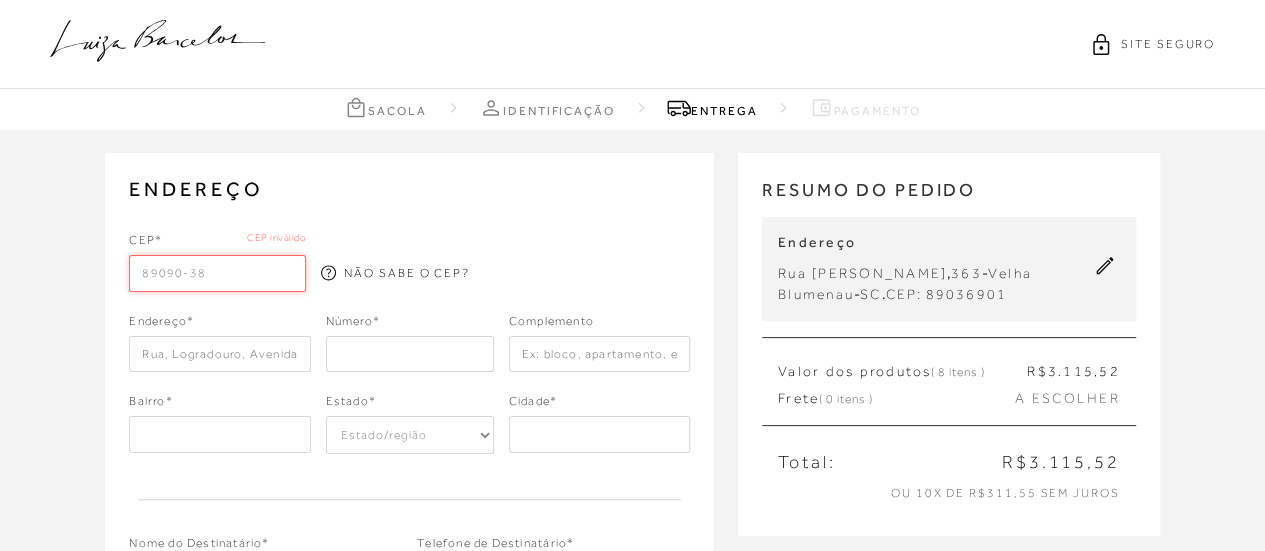 type on "89090-380" 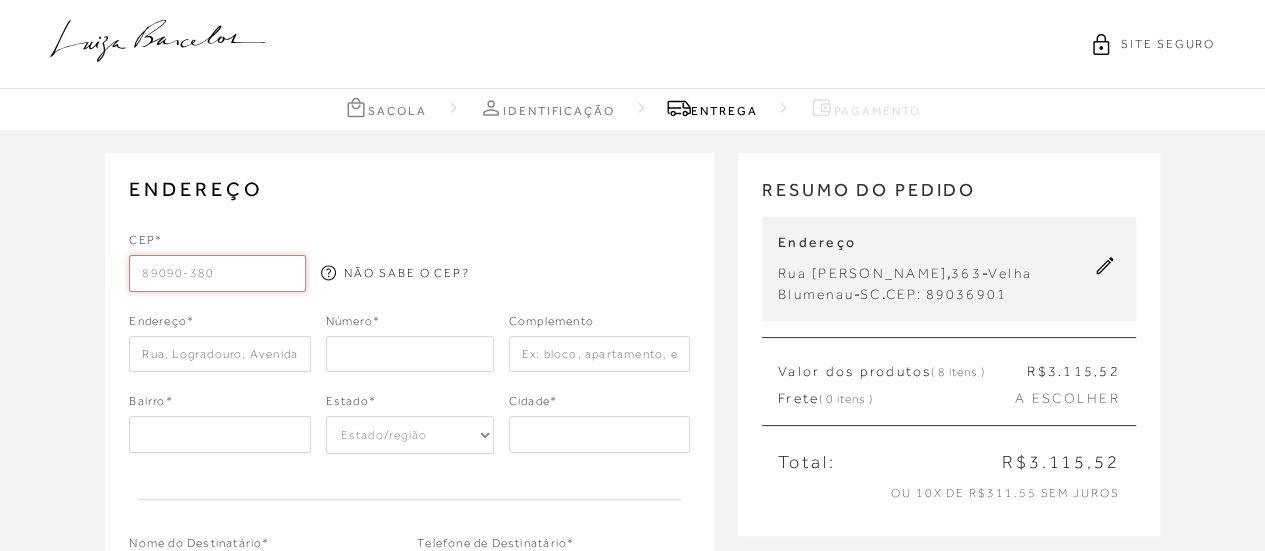 type on "[GEOGRAPHIC_DATA]" 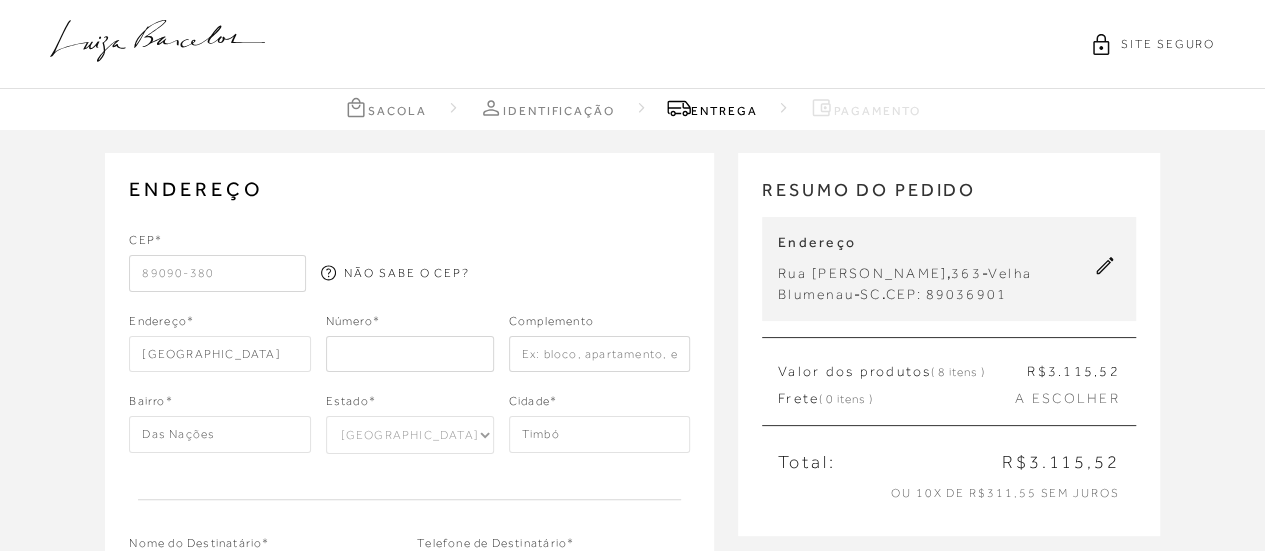 type on "89090-380" 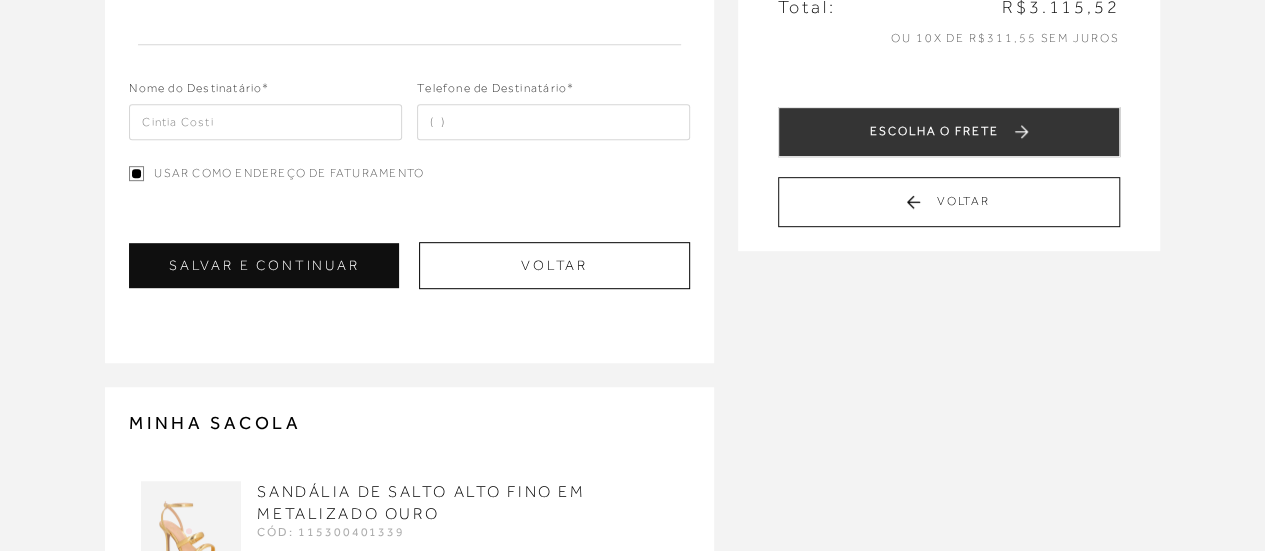 scroll, scrollTop: 459, scrollLeft: 0, axis: vertical 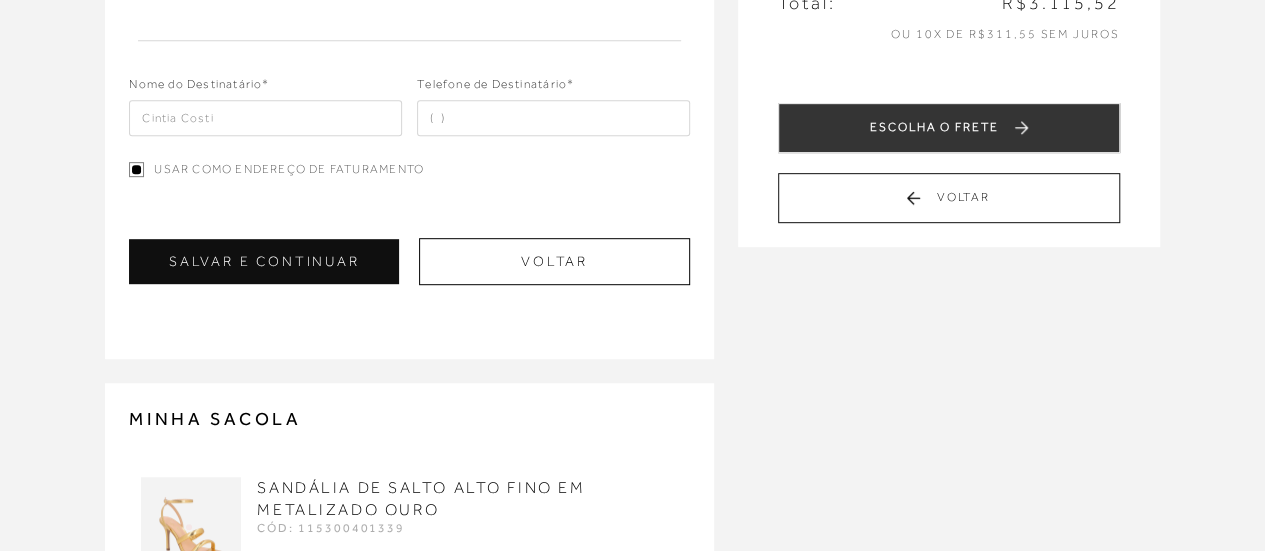 type on "219" 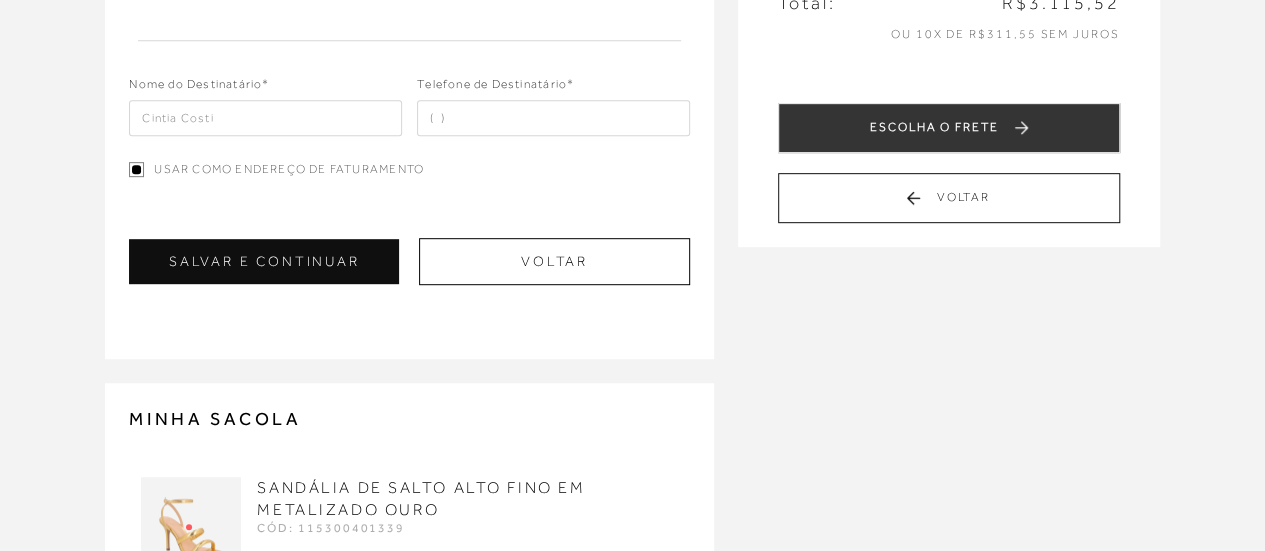 click at bounding box center (553, 118) 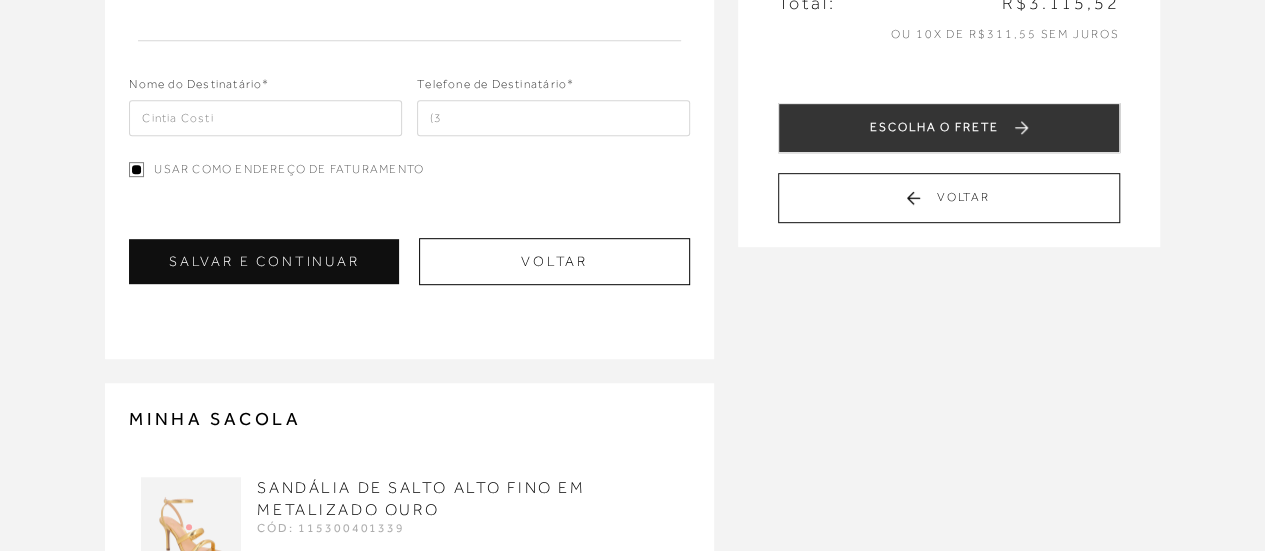 type on "(" 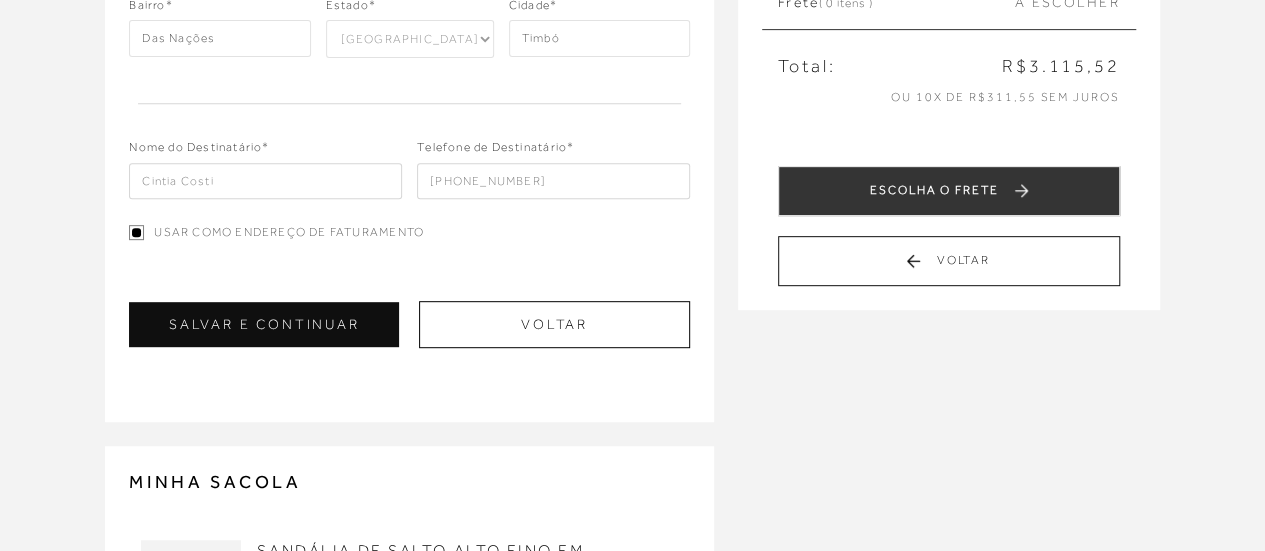 scroll, scrollTop: 390, scrollLeft: 0, axis: vertical 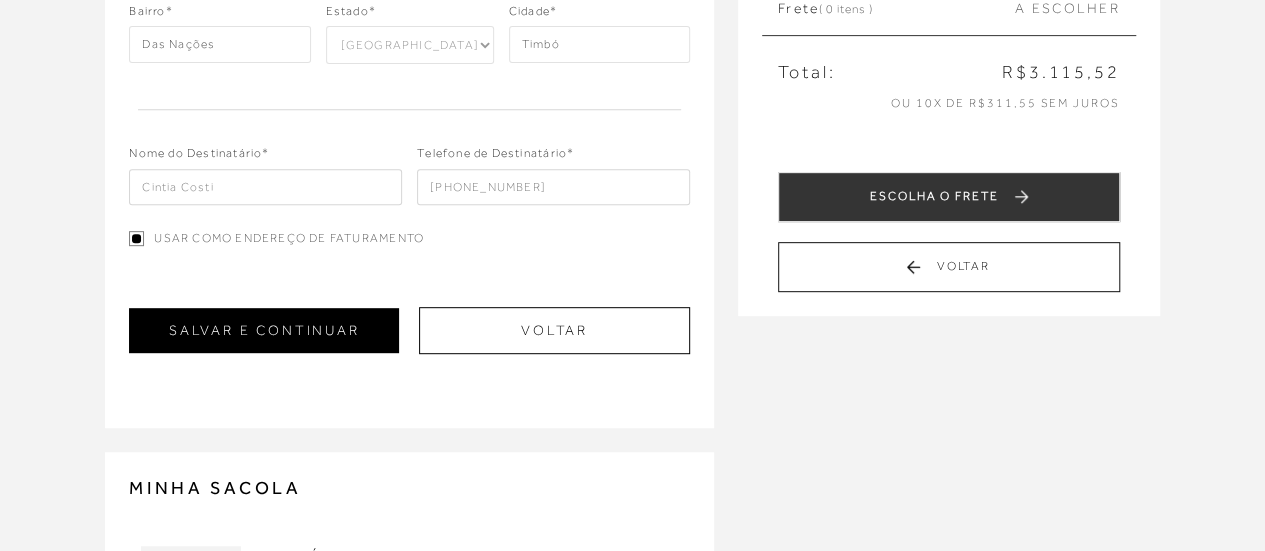 type on "[PHONE_NUMBER]" 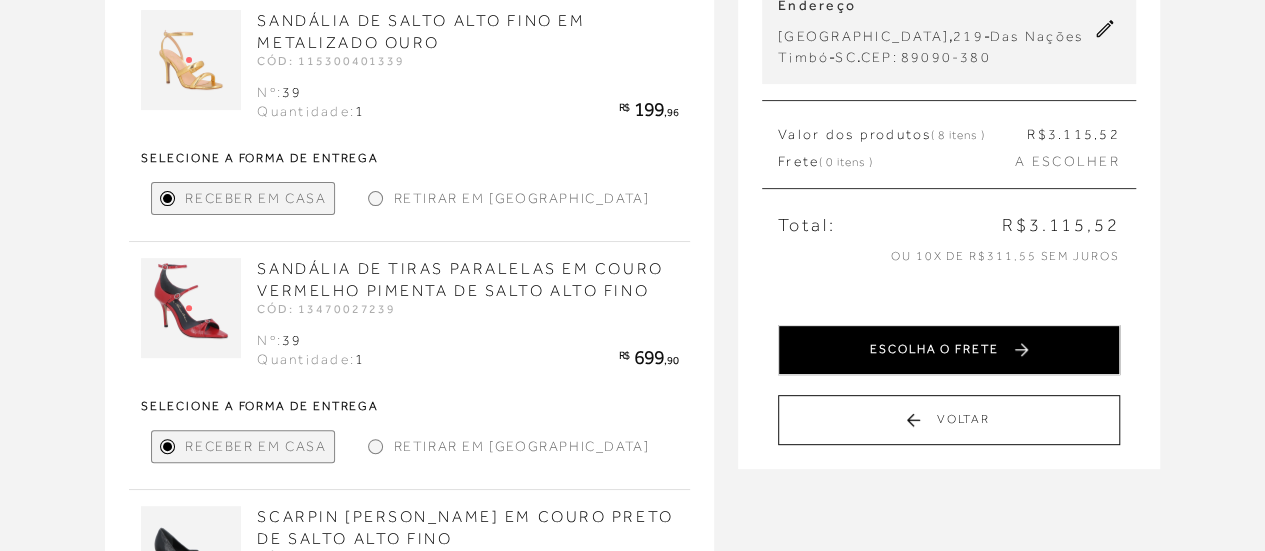 scroll, scrollTop: 242, scrollLeft: 0, axis: vertical 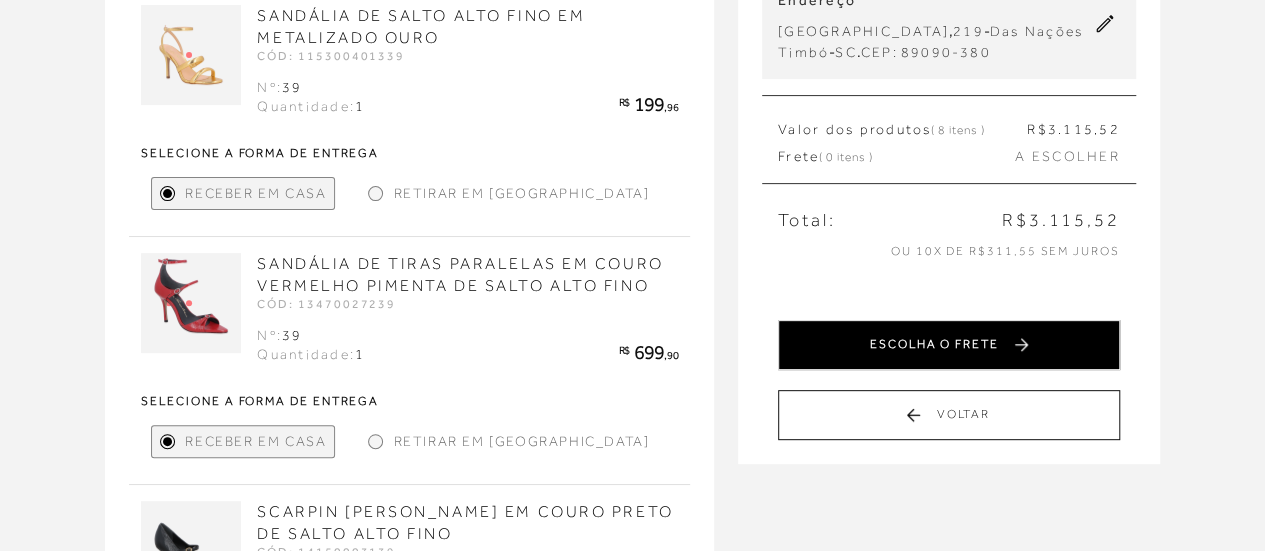 click on "ESCOLHA O FRETE" at bounding box center [949, 345] 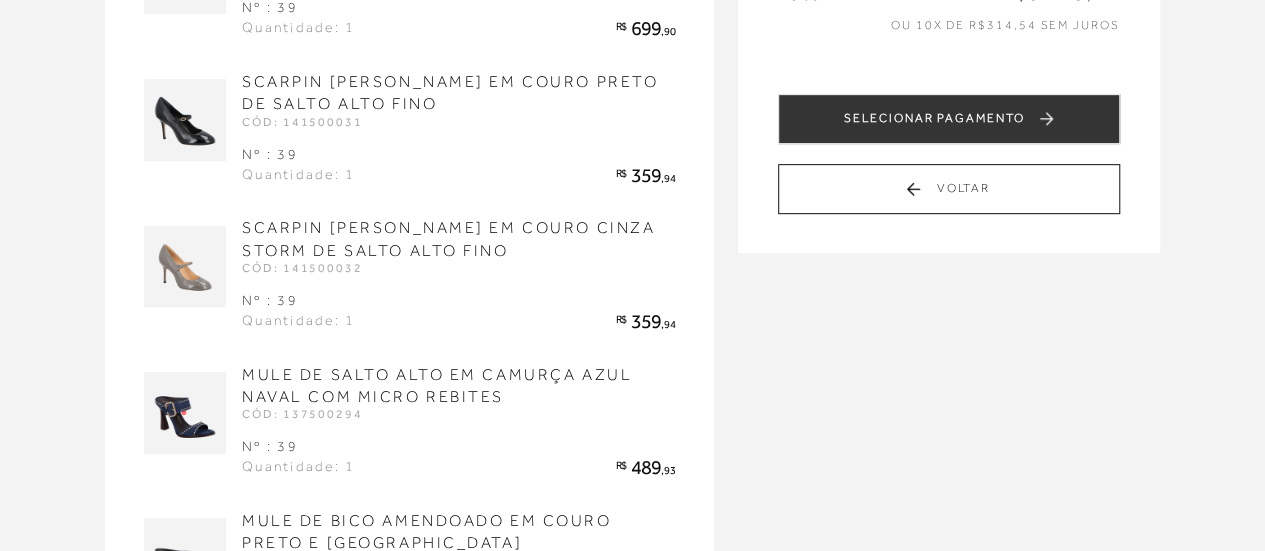 scroll, scrollTop: 470, scrollLeft: 0, axis: vertical 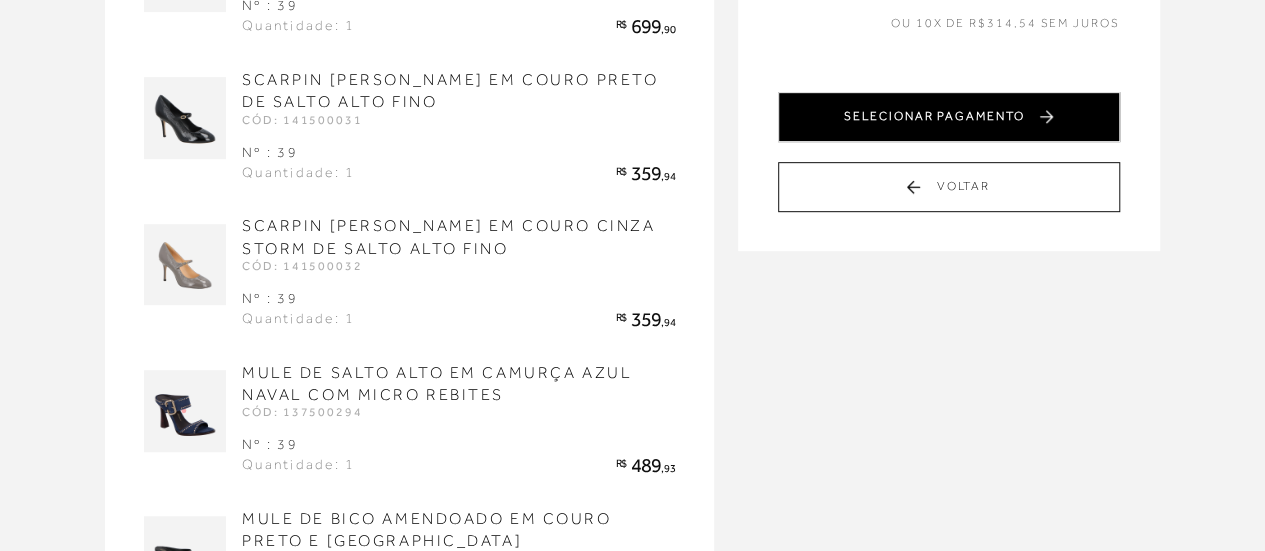 click on "SELECIONAR PAGAMENTO" at bounding box center [949, 117] 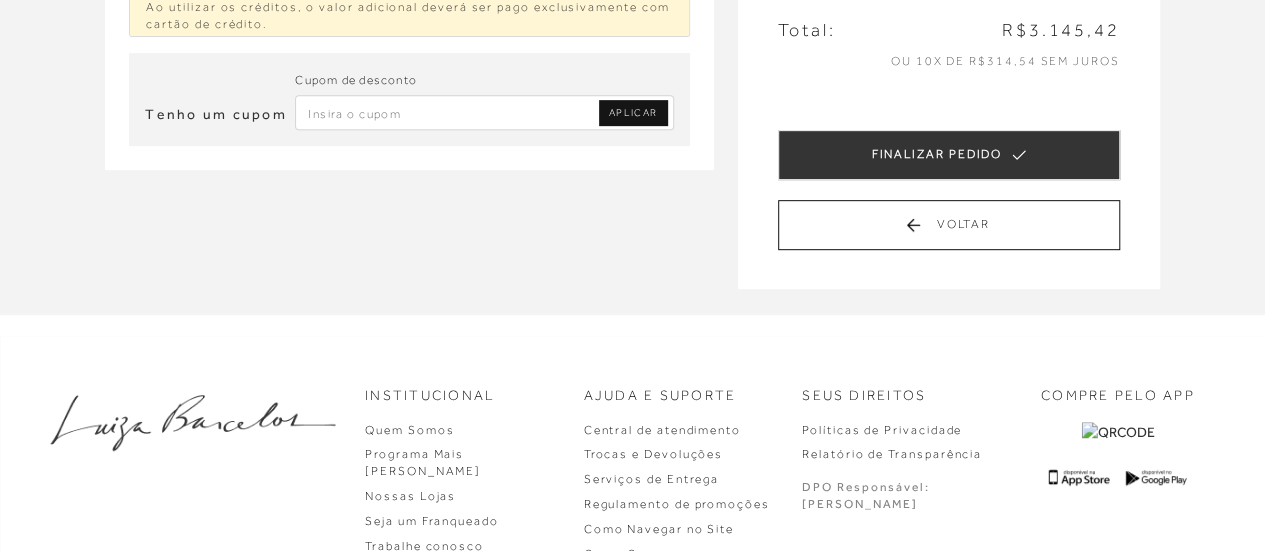 scroll, scrollTop: 433, scrollLeft: 0, axis: vertical 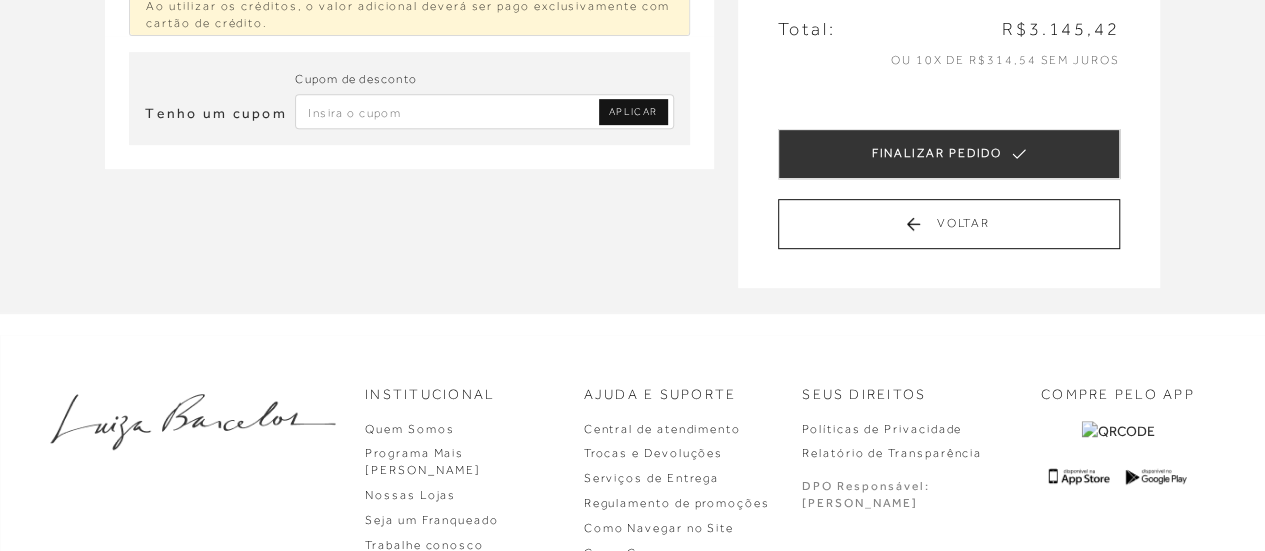 click at bounding box center (484, 111) 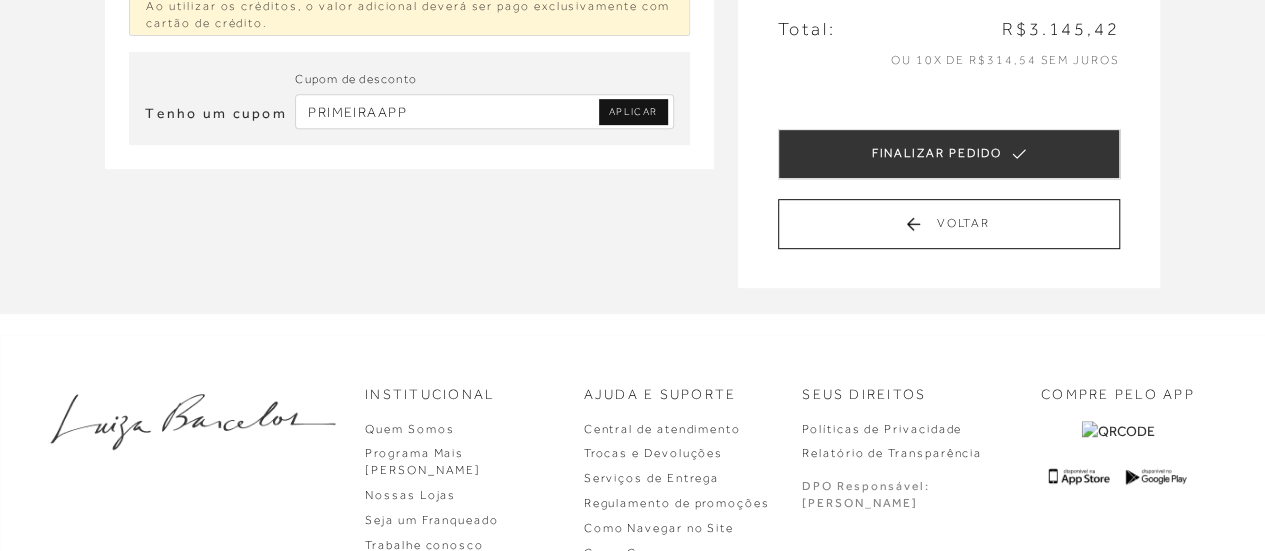type on "PRIMEIRAAPP" 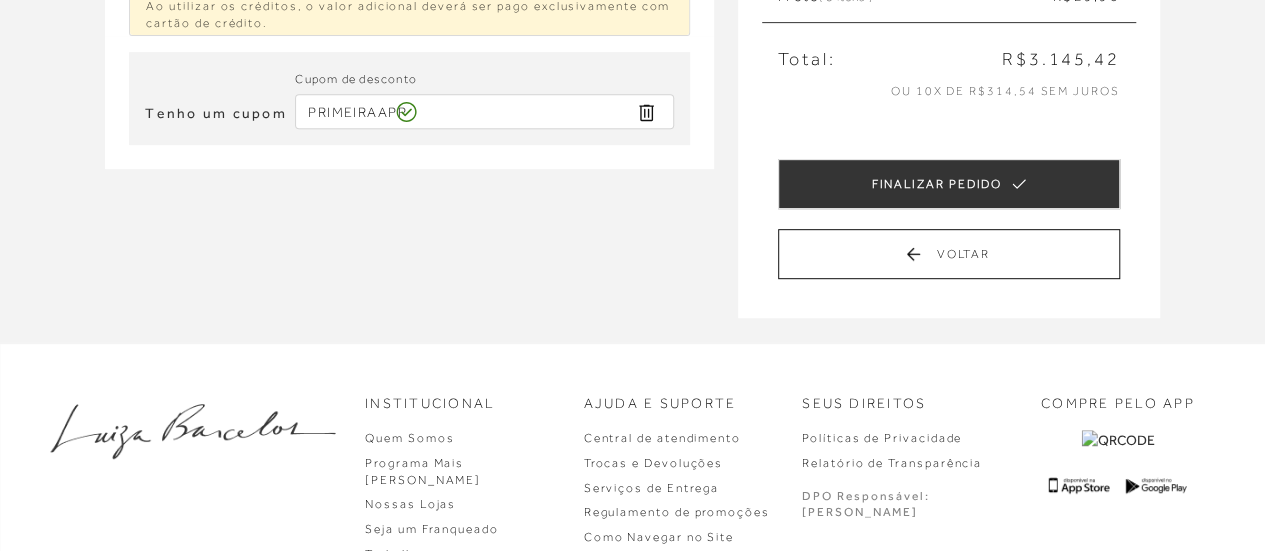 type 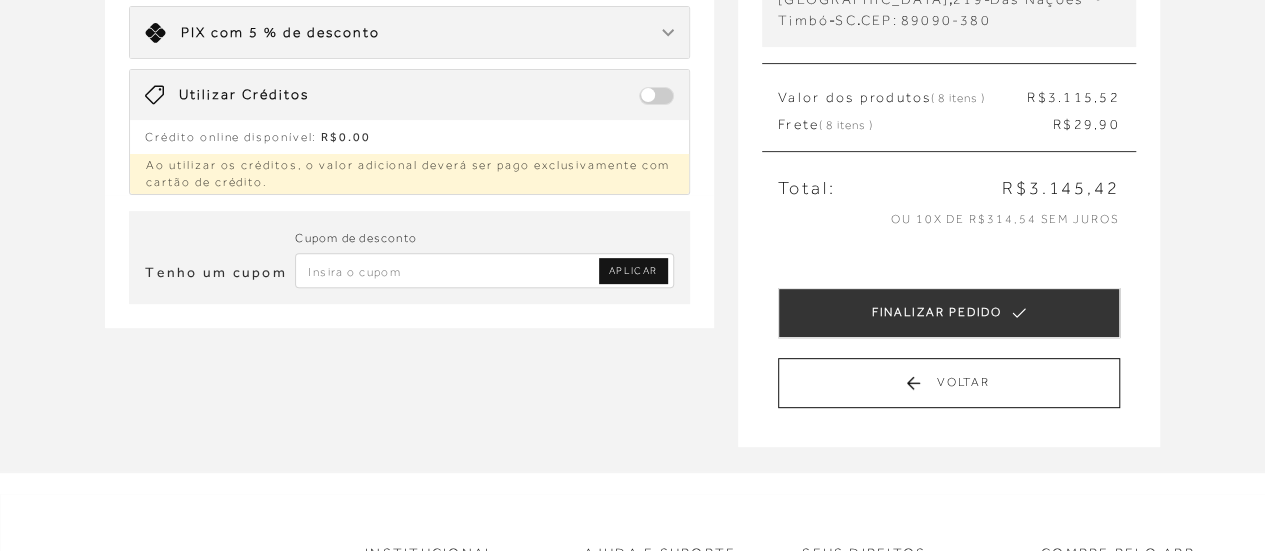 scroll, scrollTop: 0, scrollLeft: 0, axis: both 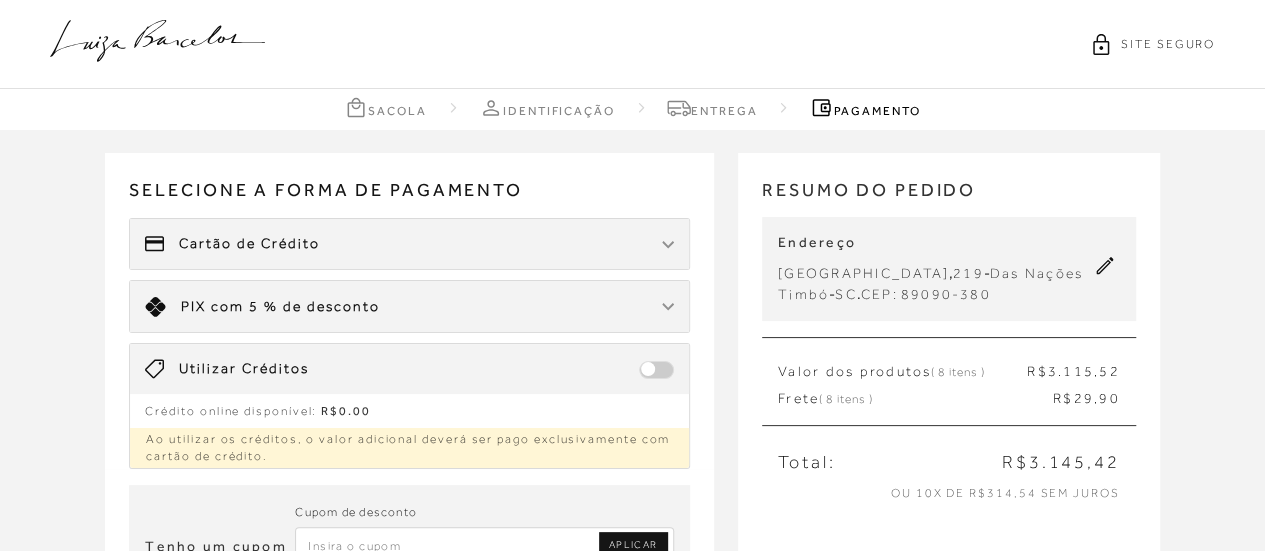 click on "Sacola" at bounding box center (385, 107) 